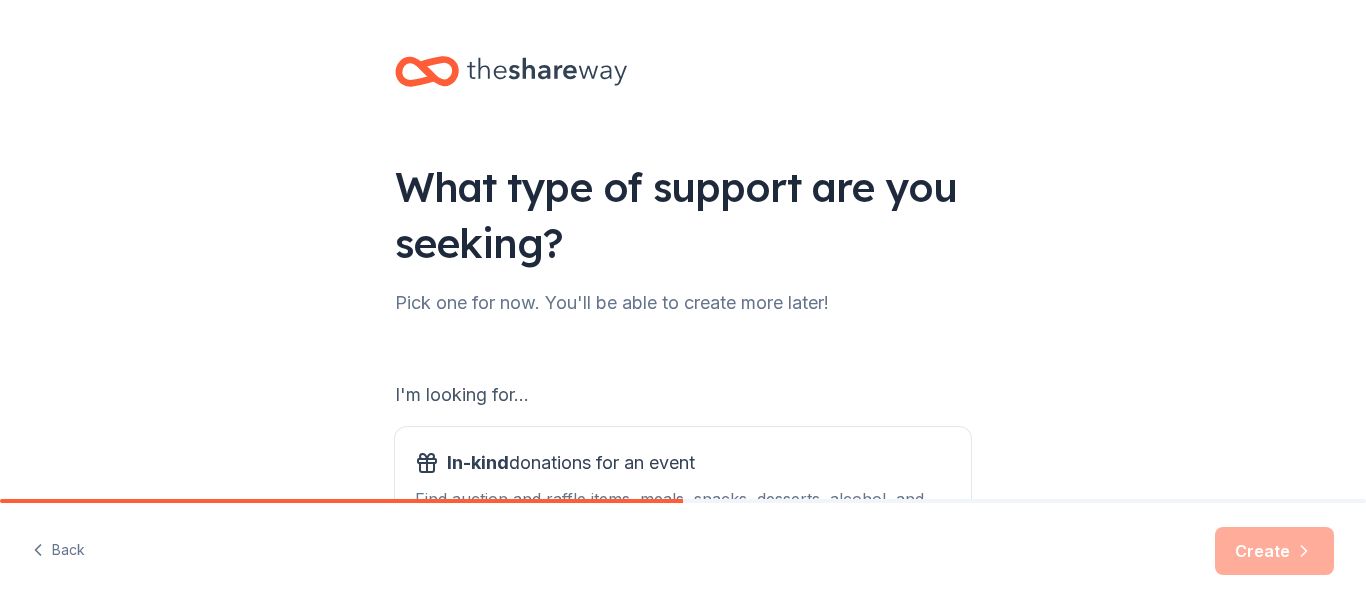scroll, scrollTop: 0, scrollLeft: 0, axis: both 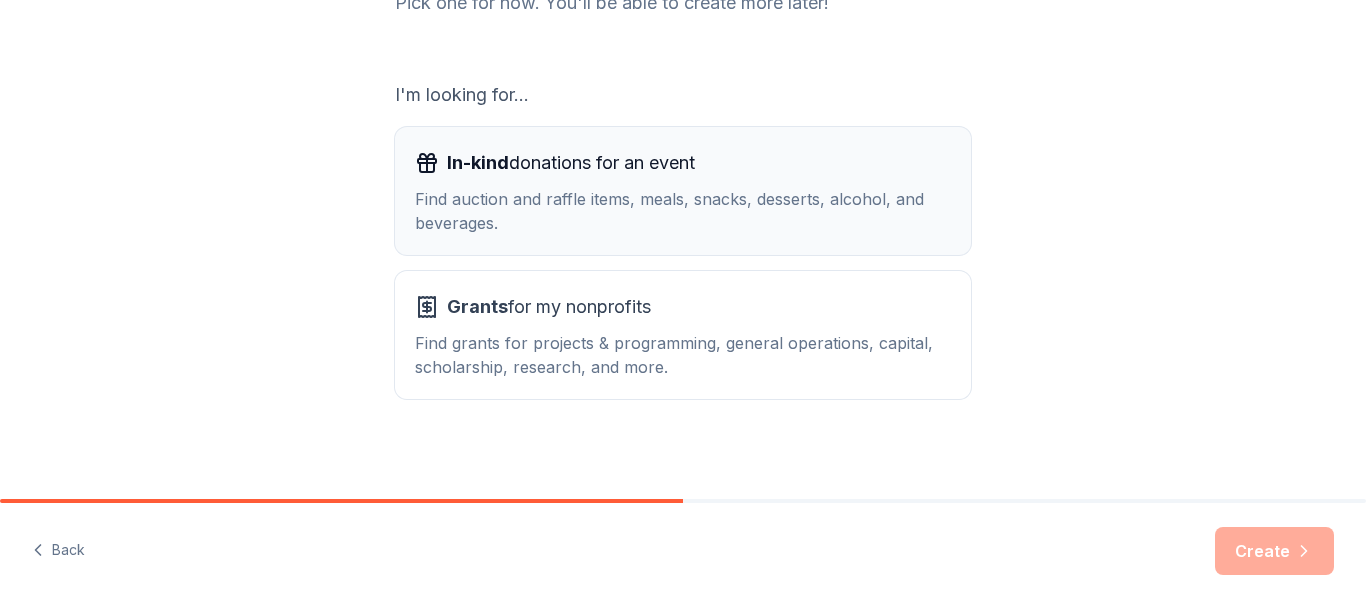 click on "In-kind  donations for an event Find auction and raffle items, meals, snacks, desserts, alcohol, and beverages." at bounding box center [683, 191] 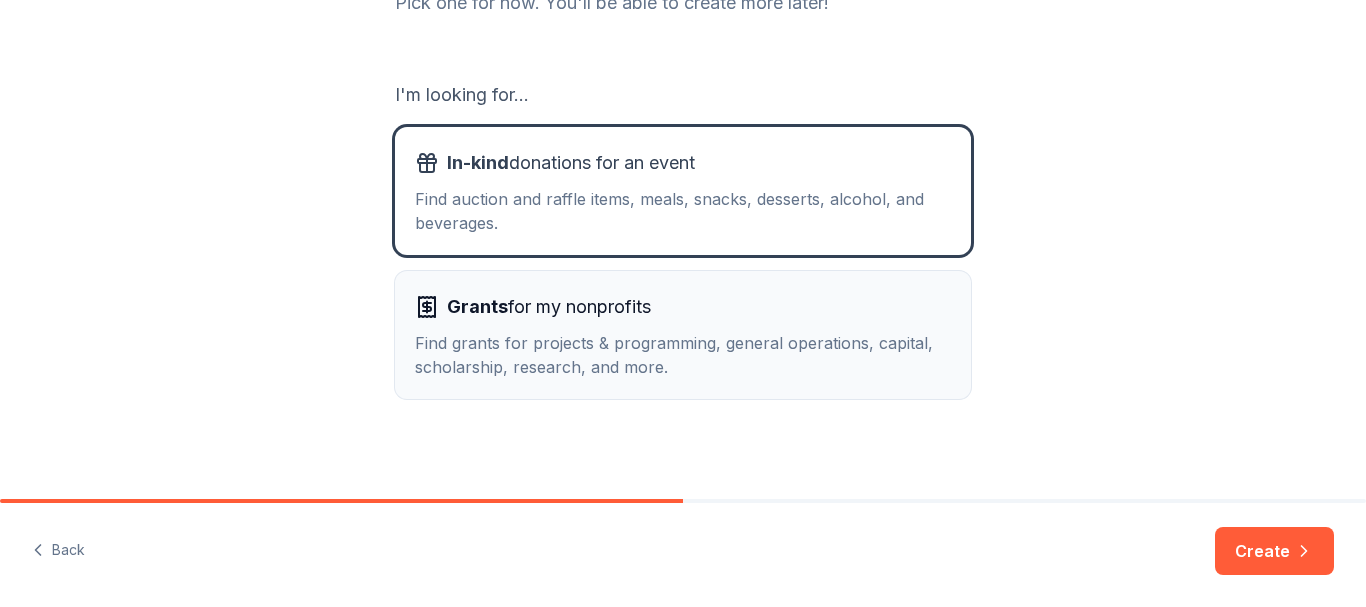click on "Find grants for projects & programming, general operations, capital, scholarship, research, and more." at bounding box center [683, 355] 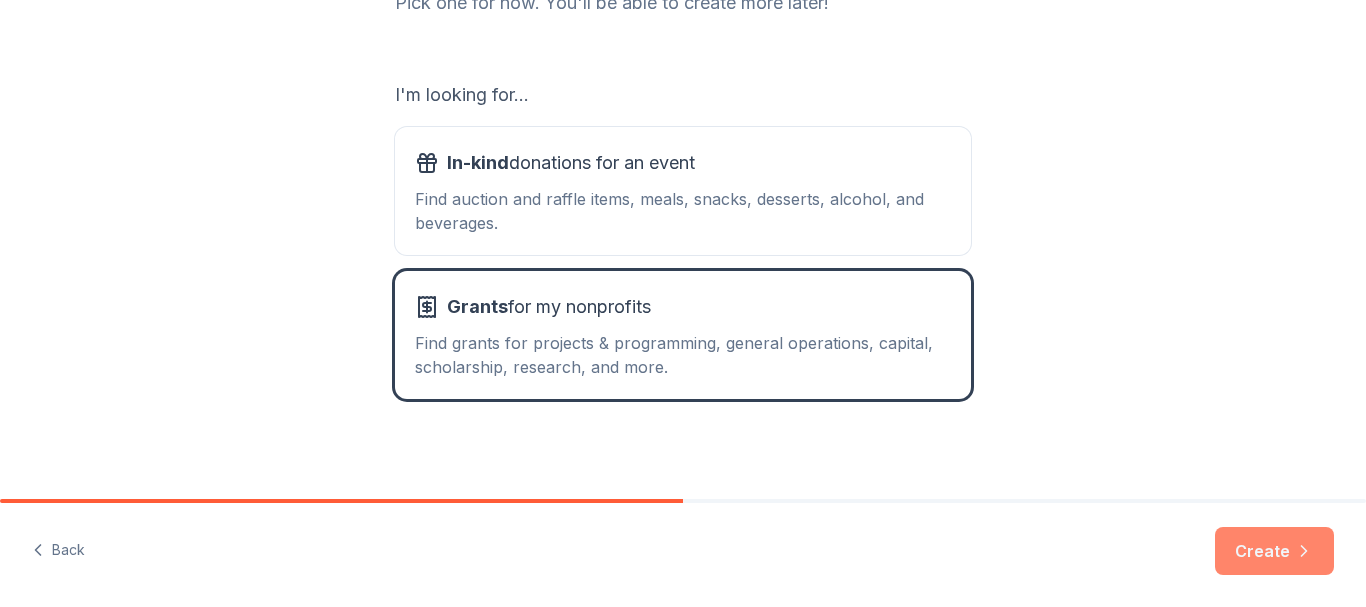 click on "Create" at bounding box center [1274, 551] 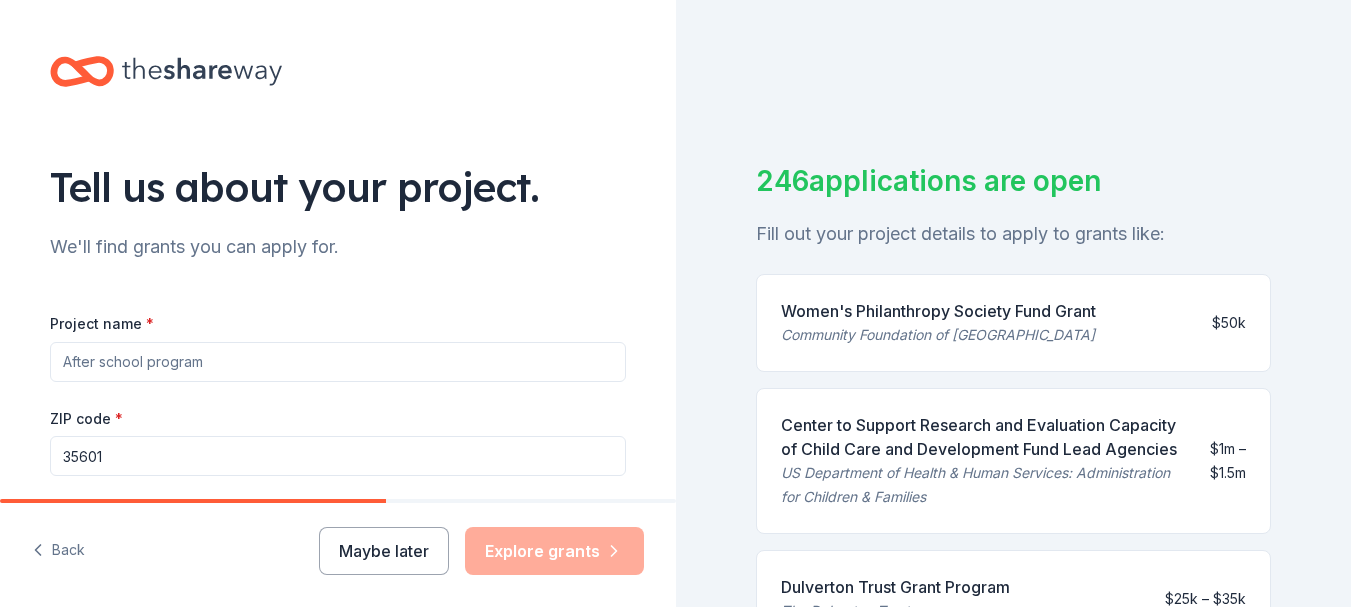 click on "Project name *" at bounding box center [338, 362] 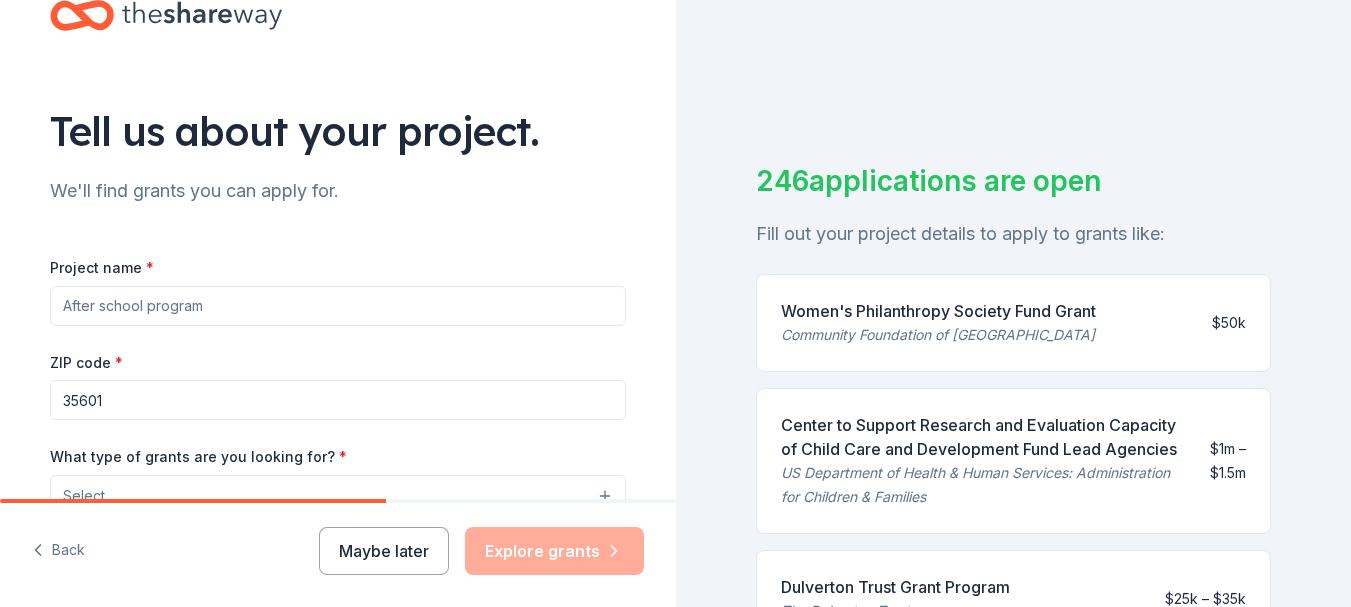 scroll, scrollTop: 100, scrollLeft: 0, axis: vertical 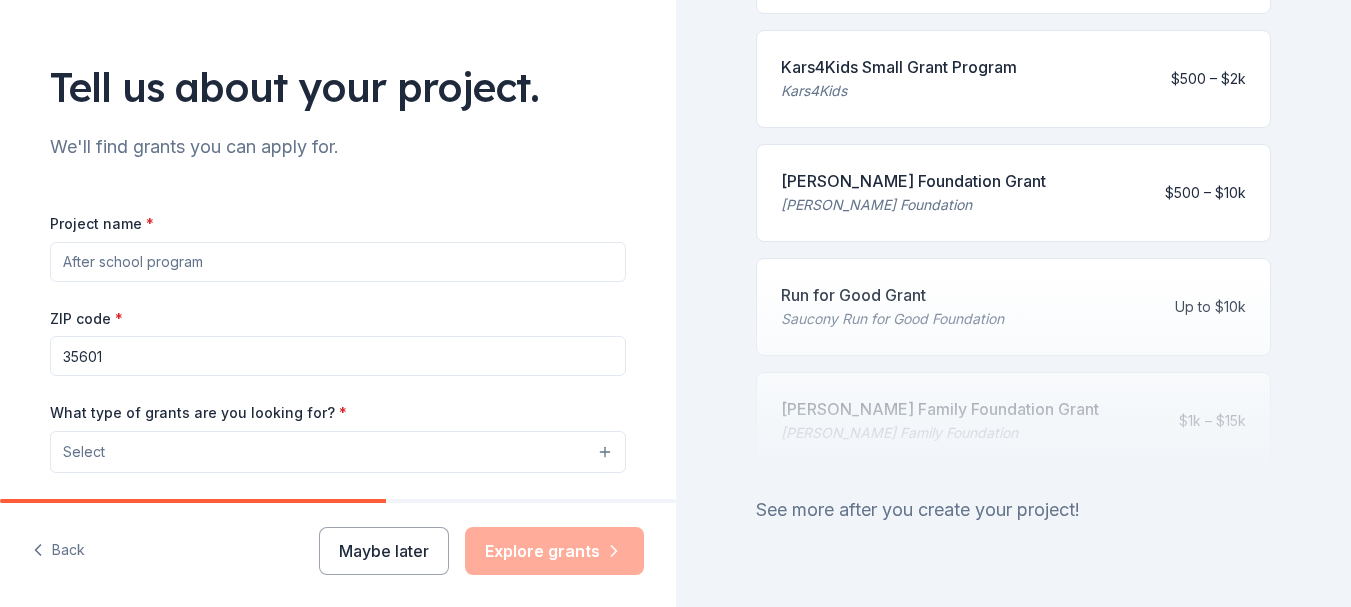 click on "Project name *" at bounding box center (338, 262) 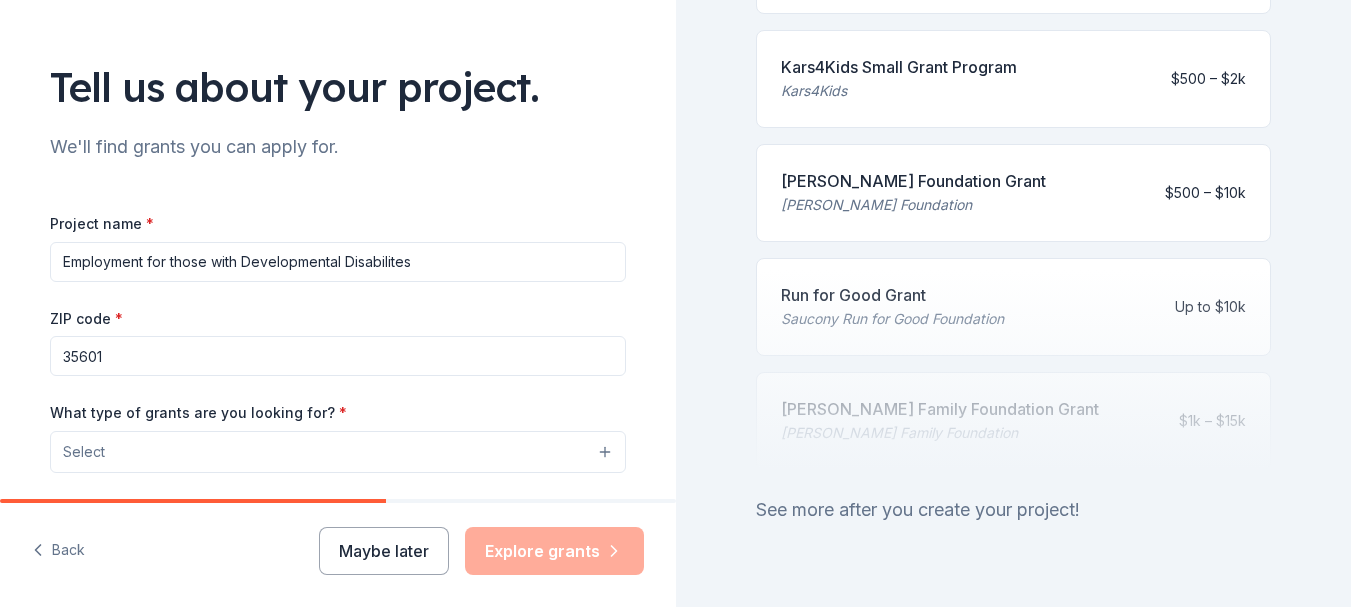 click on "Employment for those with Developmental Disabilites" at bounding box center [338, 262] 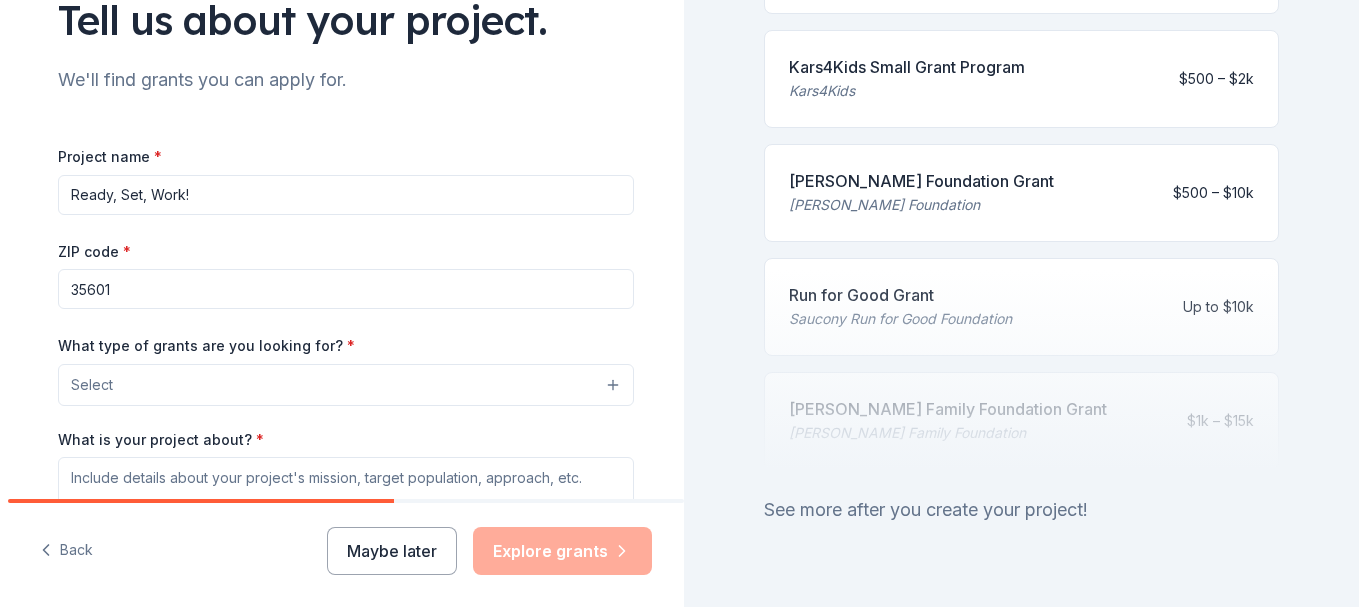 scroll, scrollTop: 200, scrollLeft: 0, axis: vertical 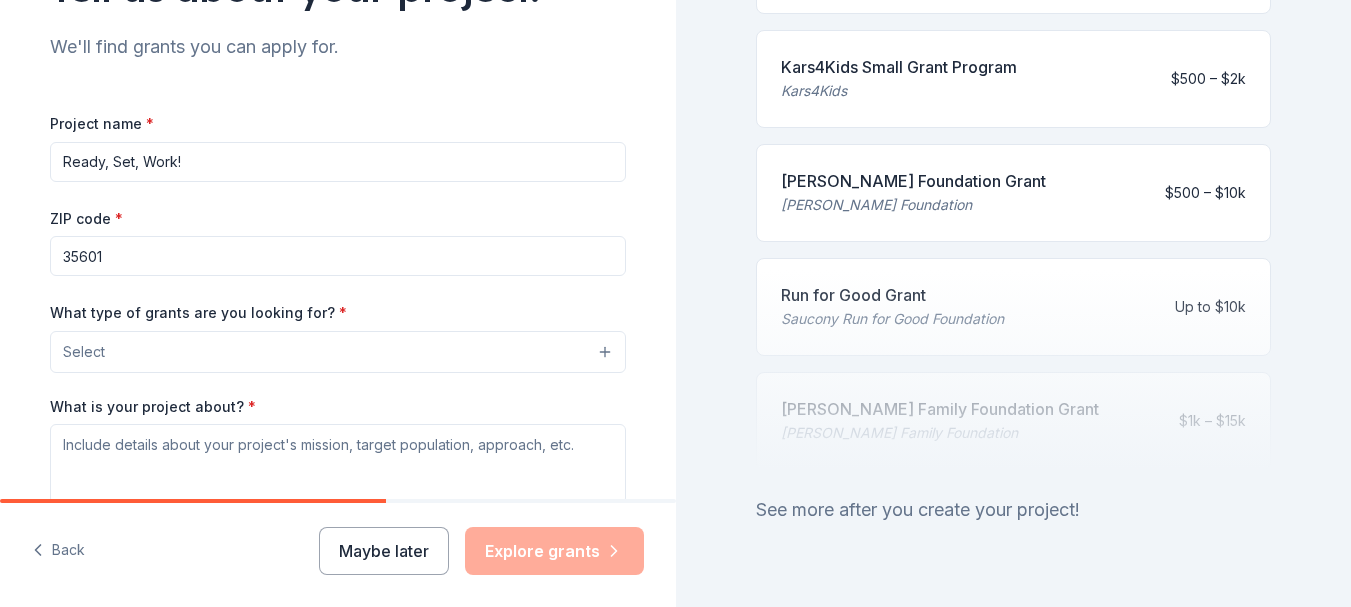type on "Ready, Set, Work!" 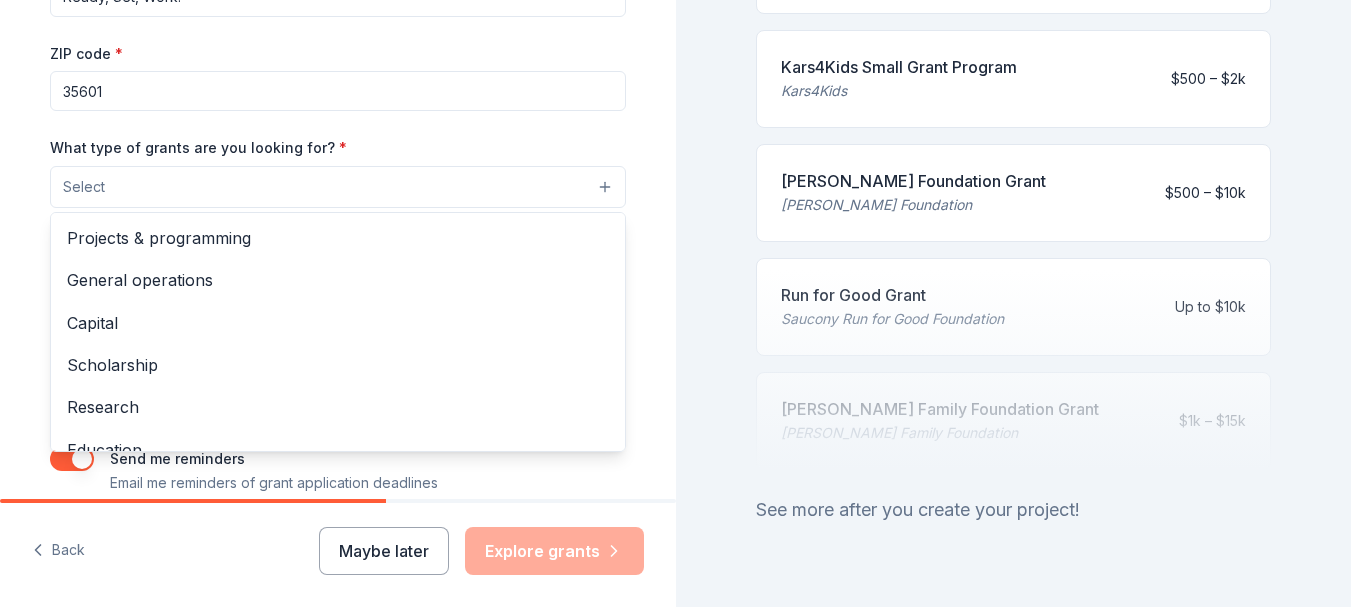 scroll, scrollTop: 400, scrollLeft: 0, axis: vertical 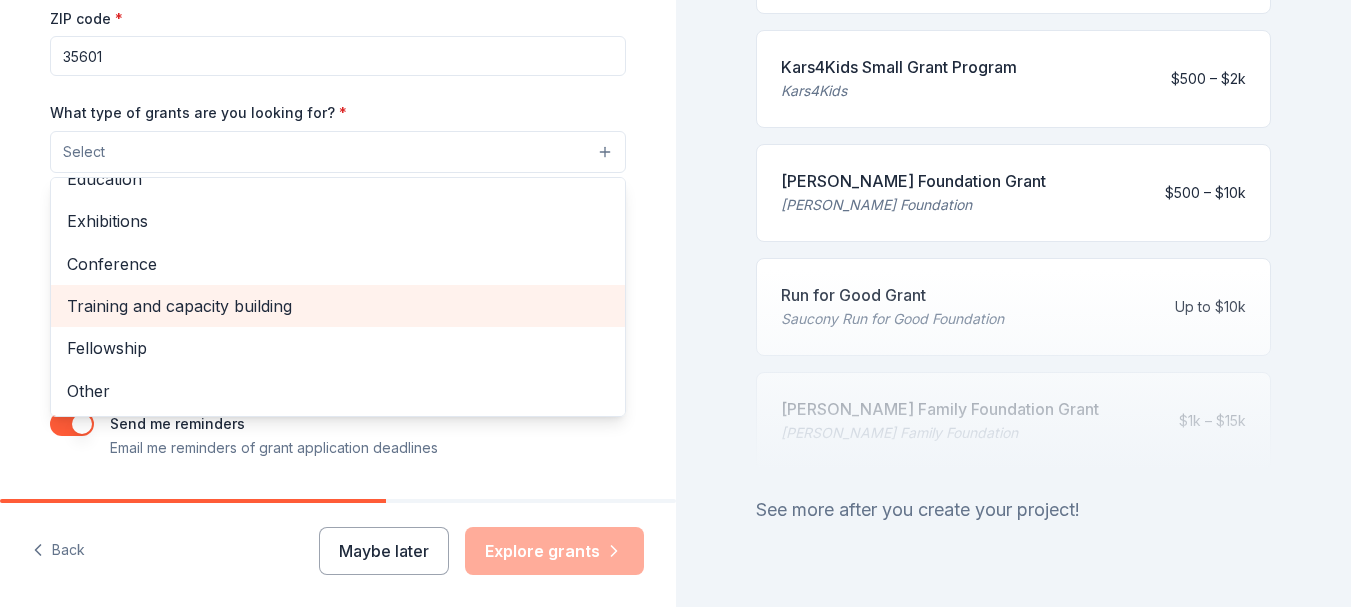 click on "Training and capacity building" at bounding box center (338, 306) 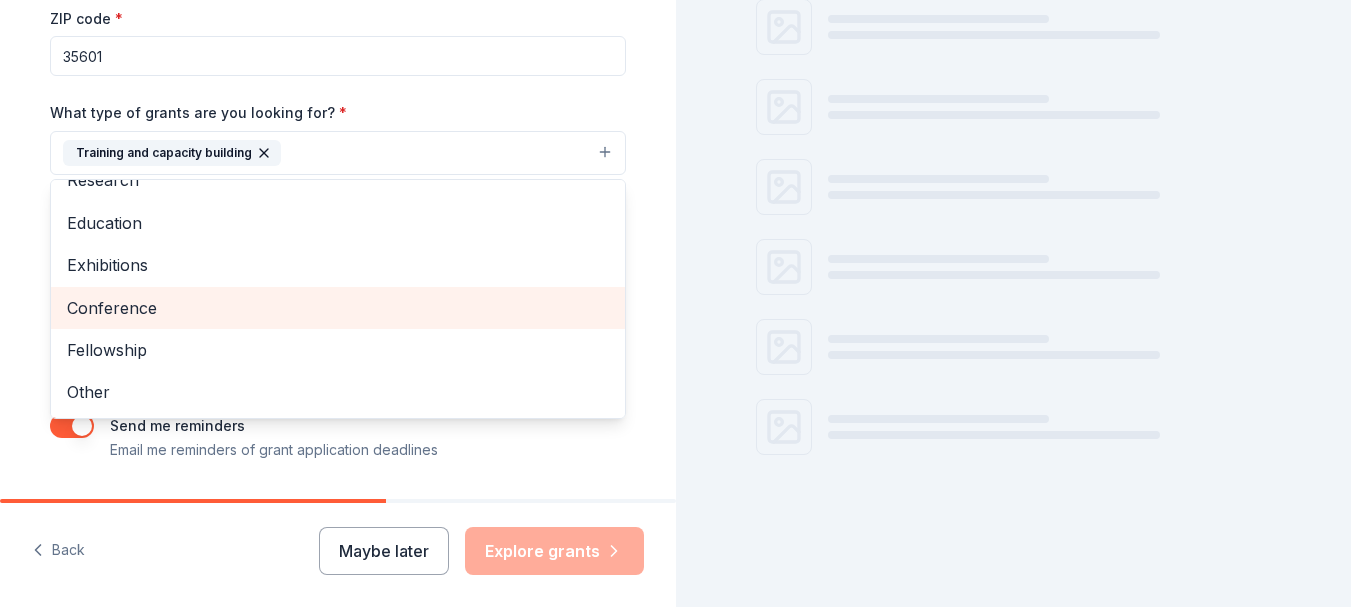 scroll, scrollTop: 280, scrollLeft: 0, axis: vertical 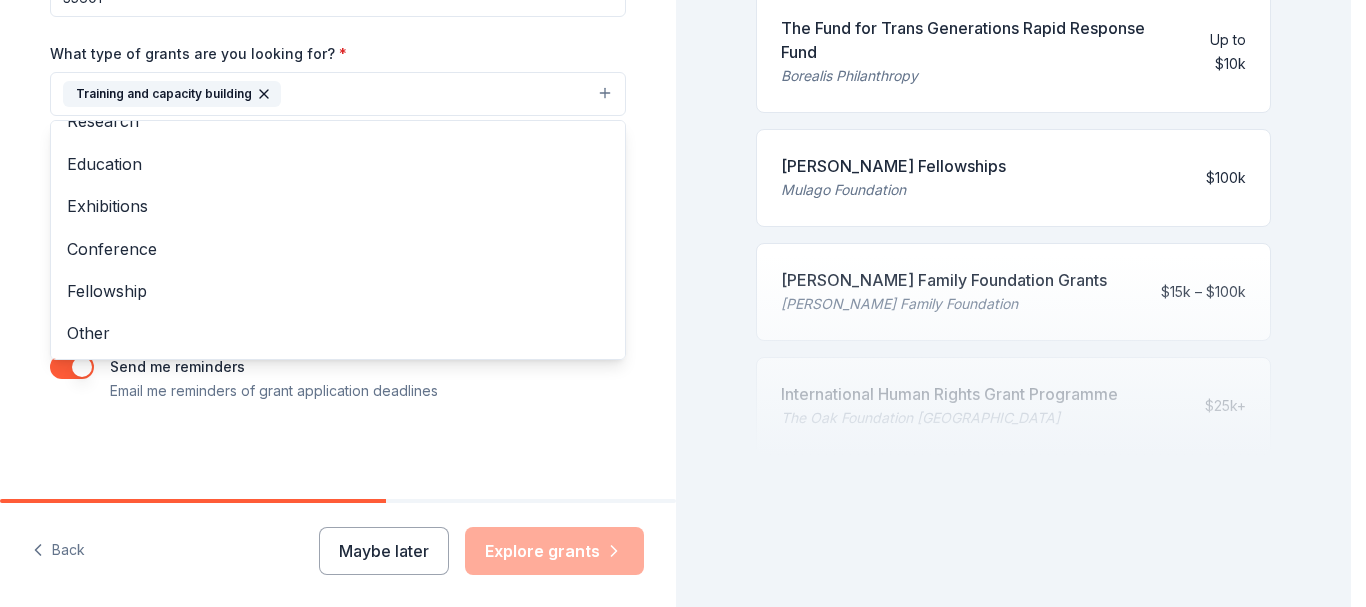 drag, startPoint x: 1340, startPoint y: 367, endPoint x: 1321, endPoint y: 395, distance: 33.83785 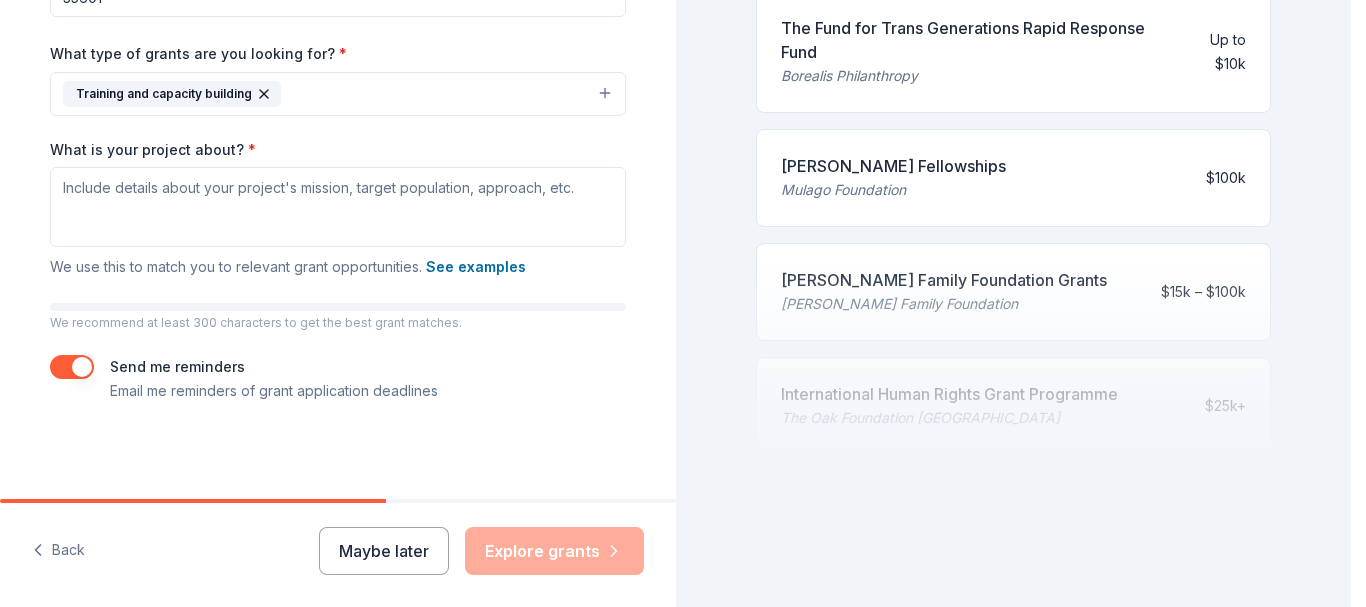 click on "Training and capacity building" at bounding box center (338, 94) 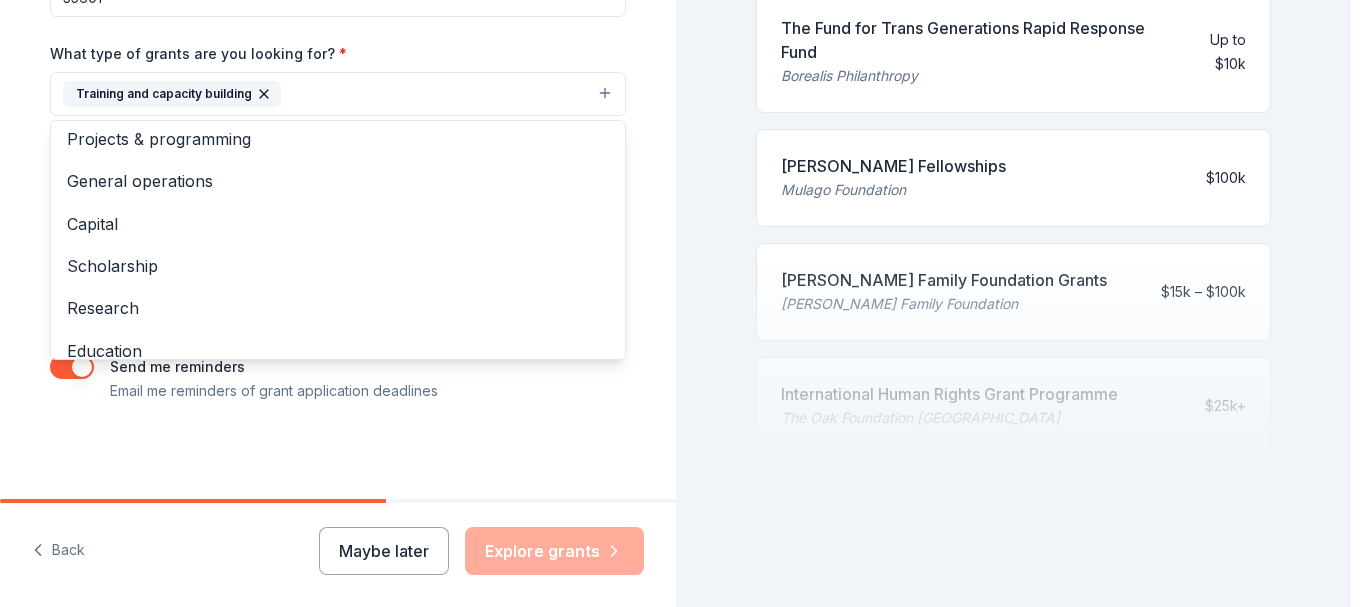 scroll, scrollTop: 0, scrollLeft: 0, axis: both 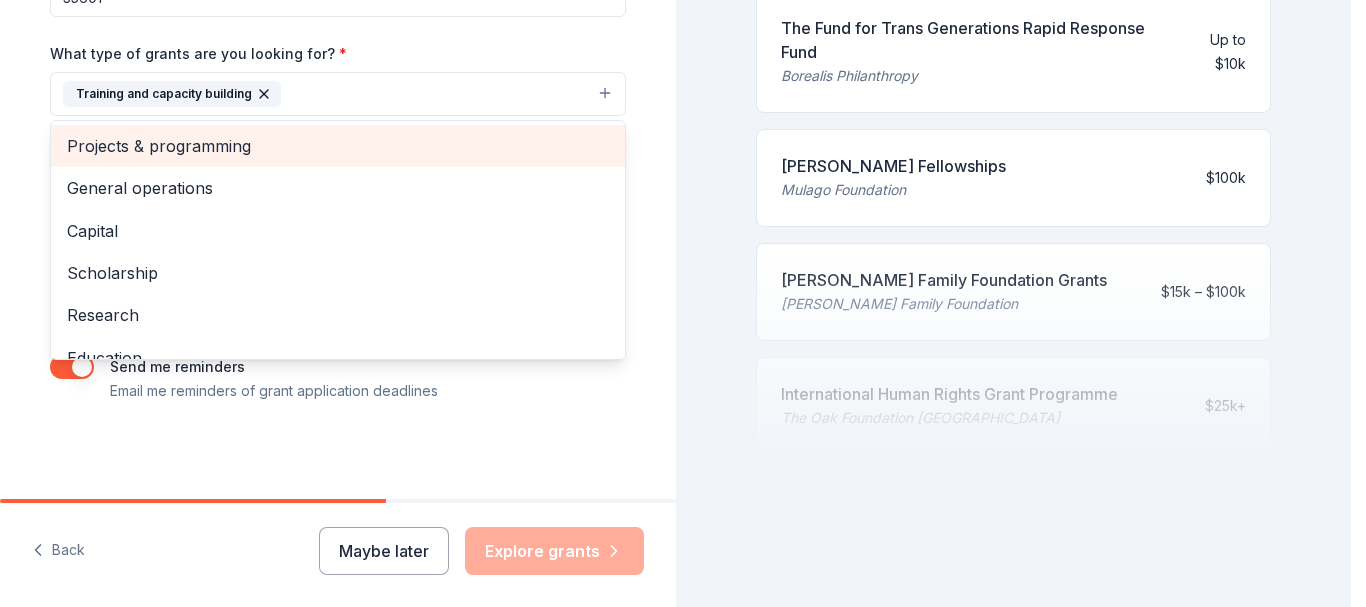 click on "Projects & programming" at bounding box center (338, 146) 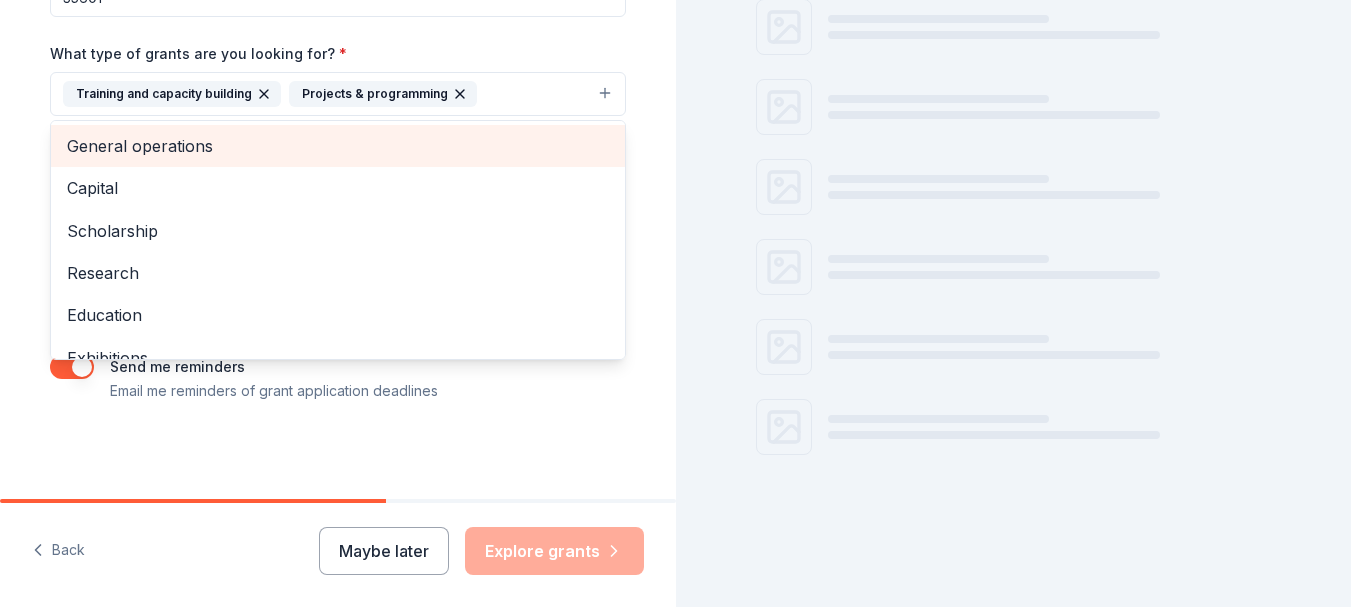 scroll, scrollTop: 1086, scrollLeft: 0, axis: vertical 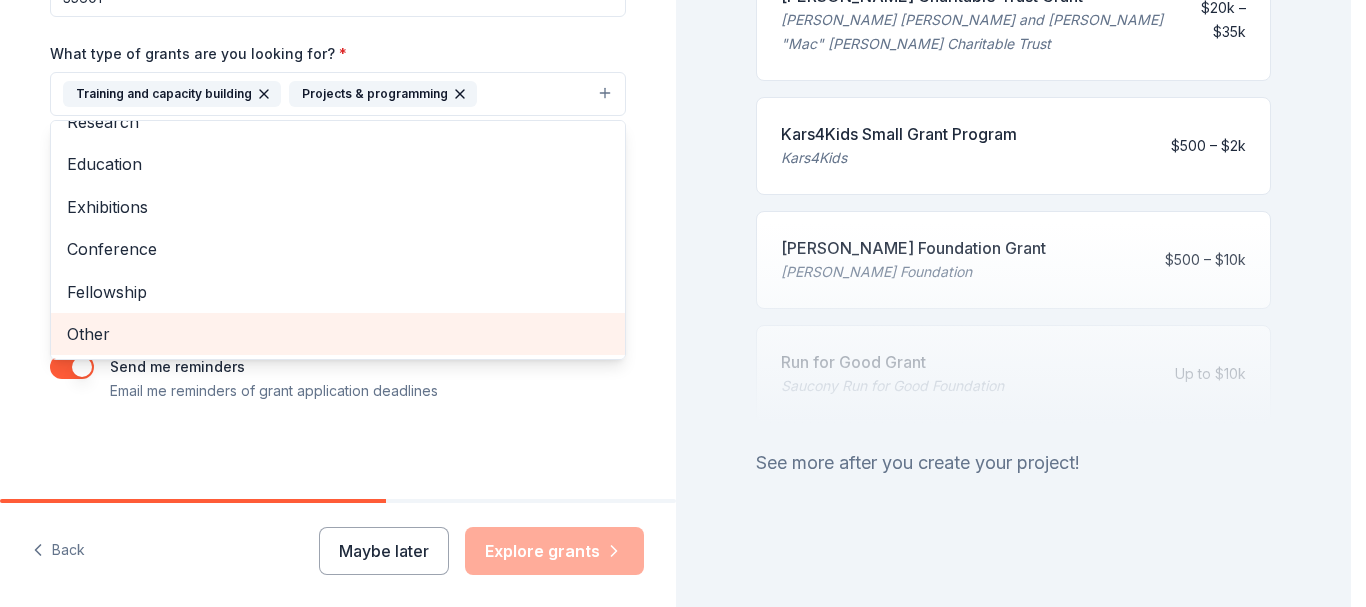 click on "Other" at bounding box center (338, 334) 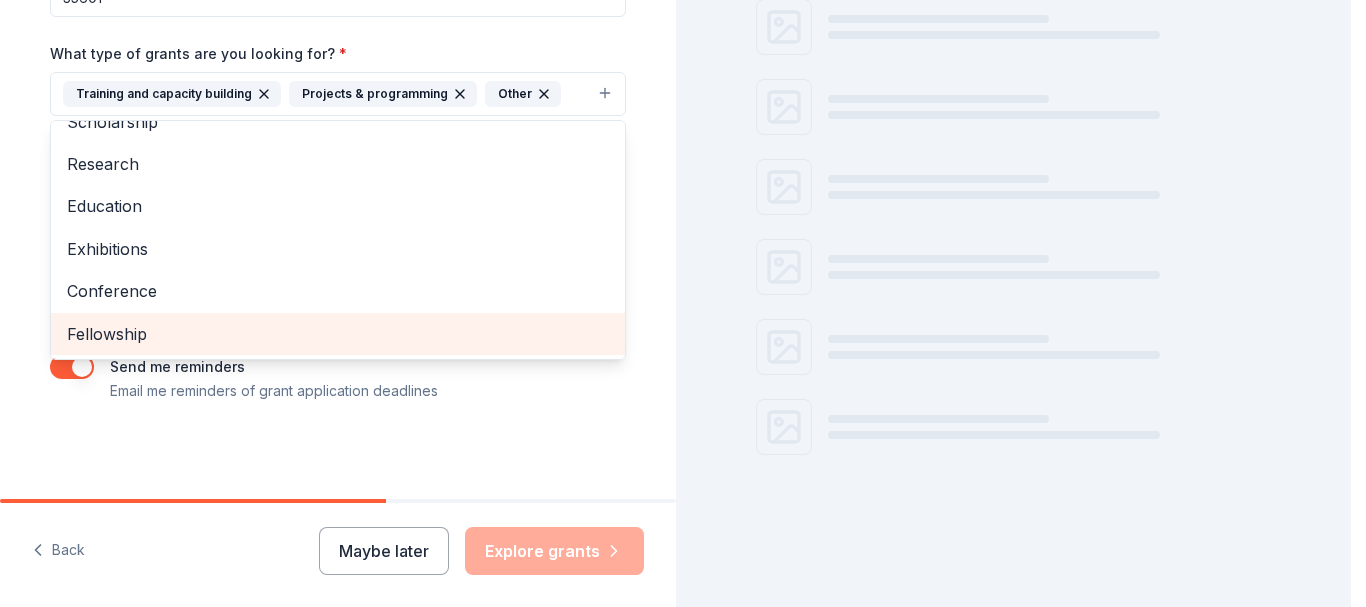 scroll, scrollTop: 280, scrollLeft: 0, axis: vertical 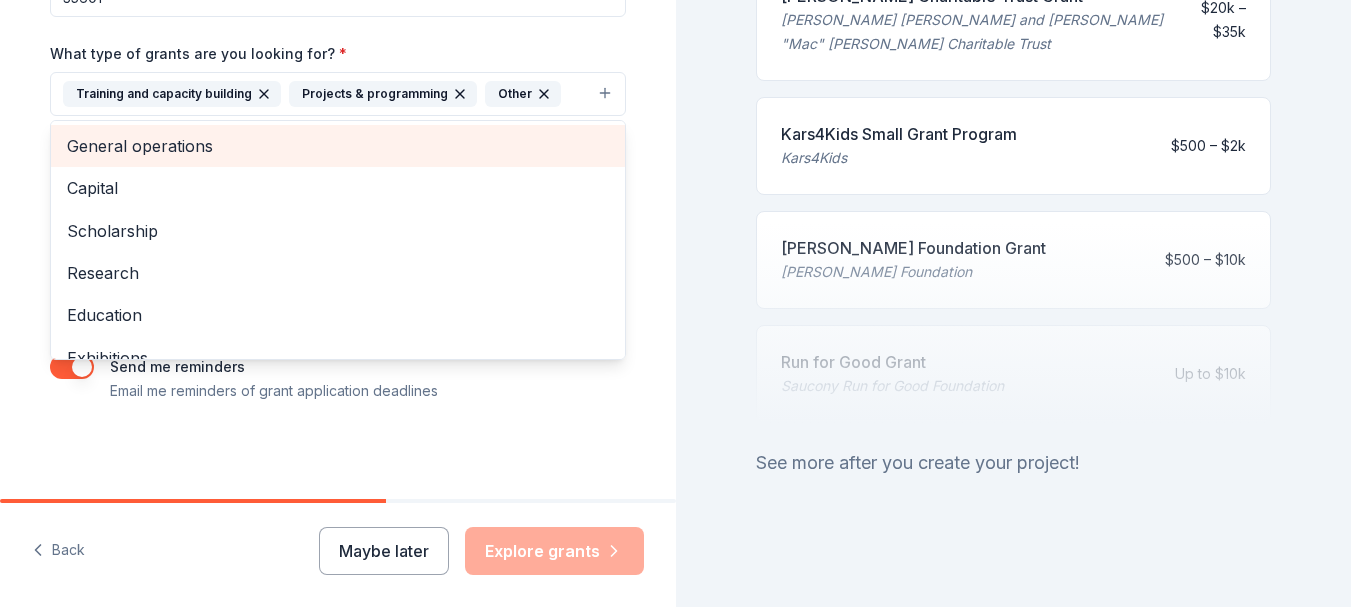 click on "General operations" at bounding box center [338, 146] 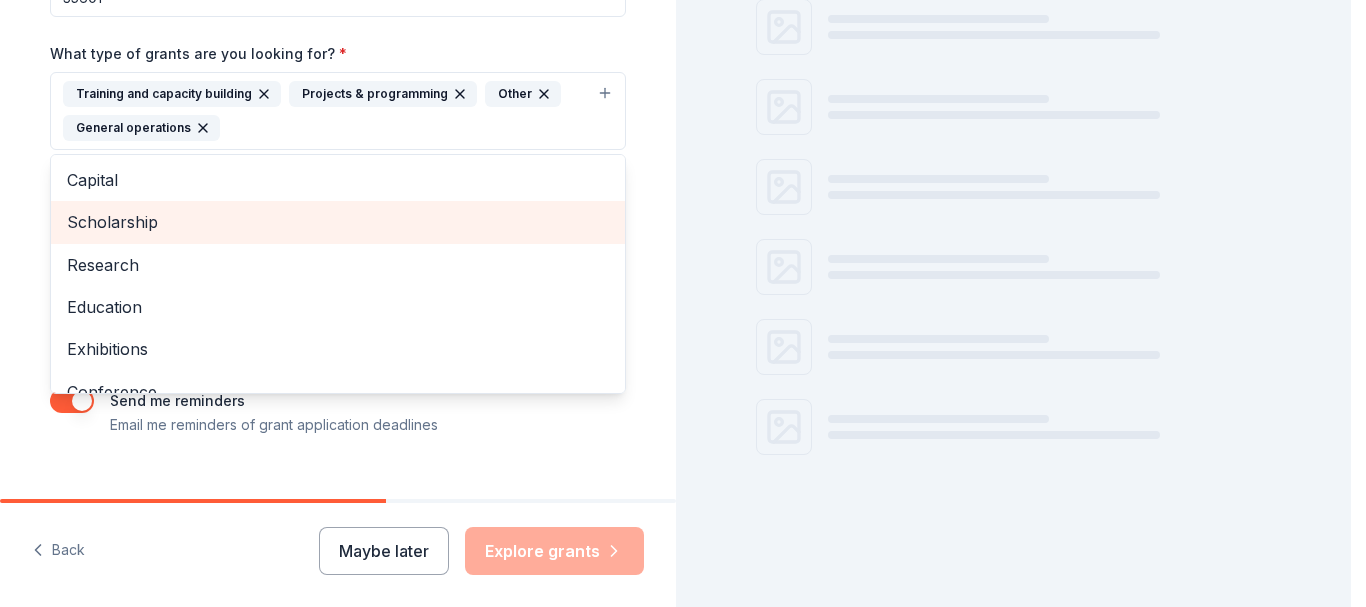 scroll, scrollTop: 1062, scrollLeft: 0, axis: vertical 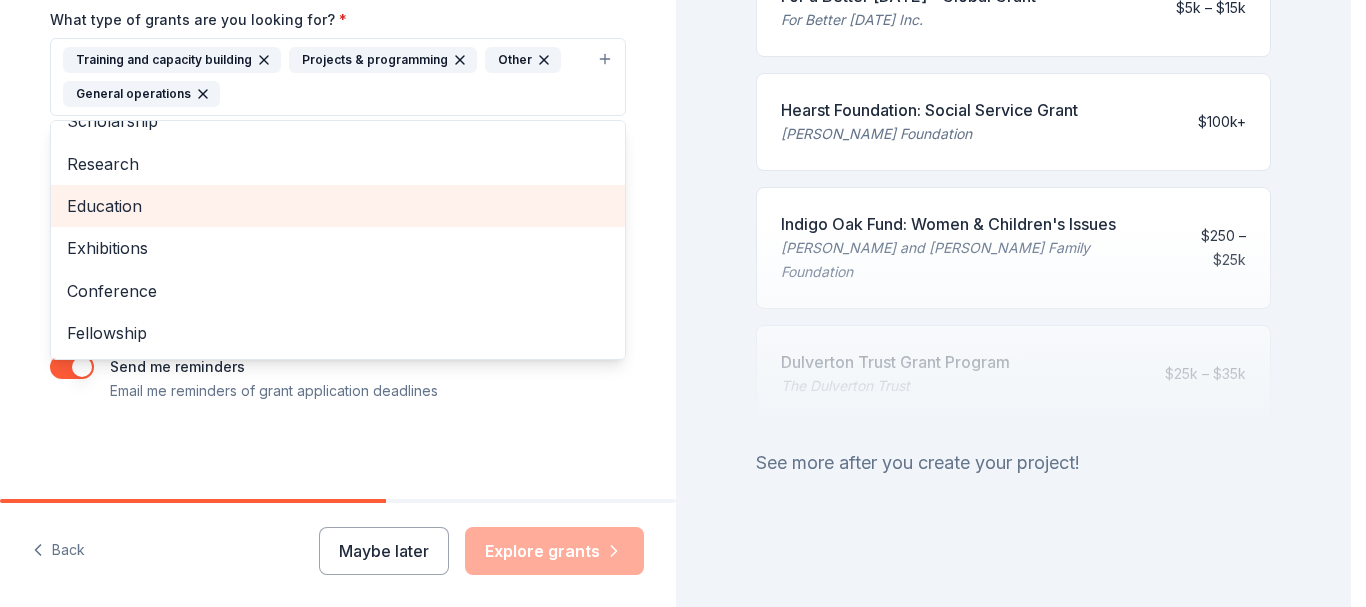 click on "Education" at bounding box center (338, 206) 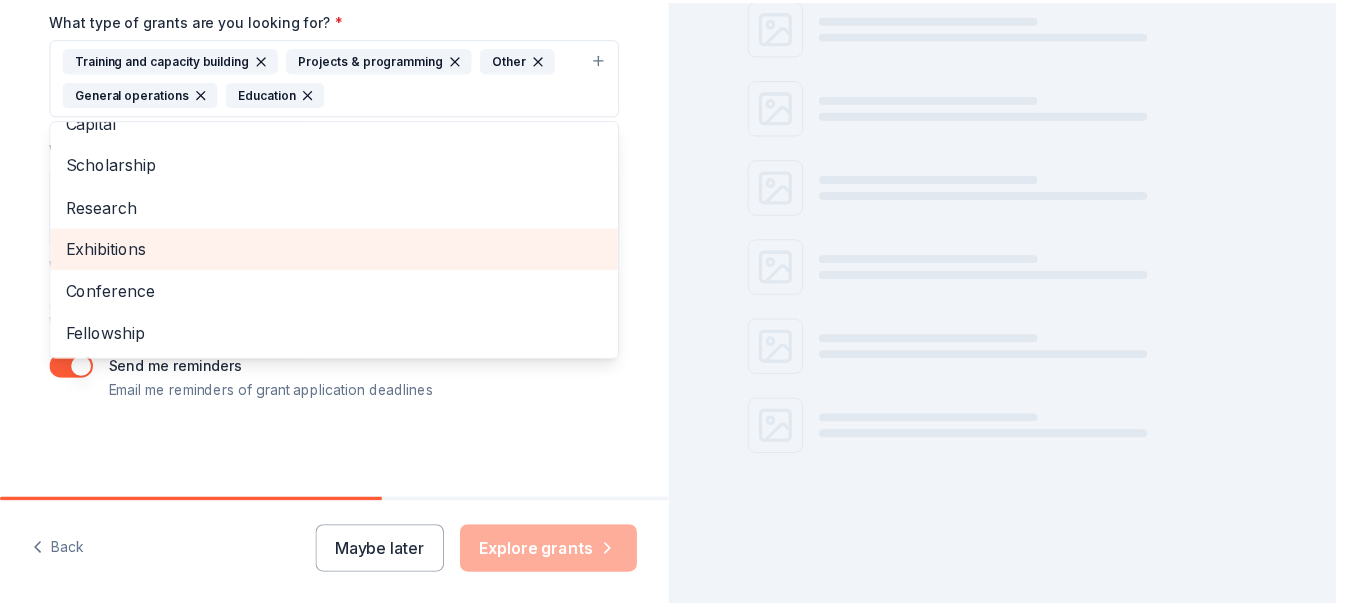 scroll, scrollTop: 1062, scrollLeft: 0, axis: vertical 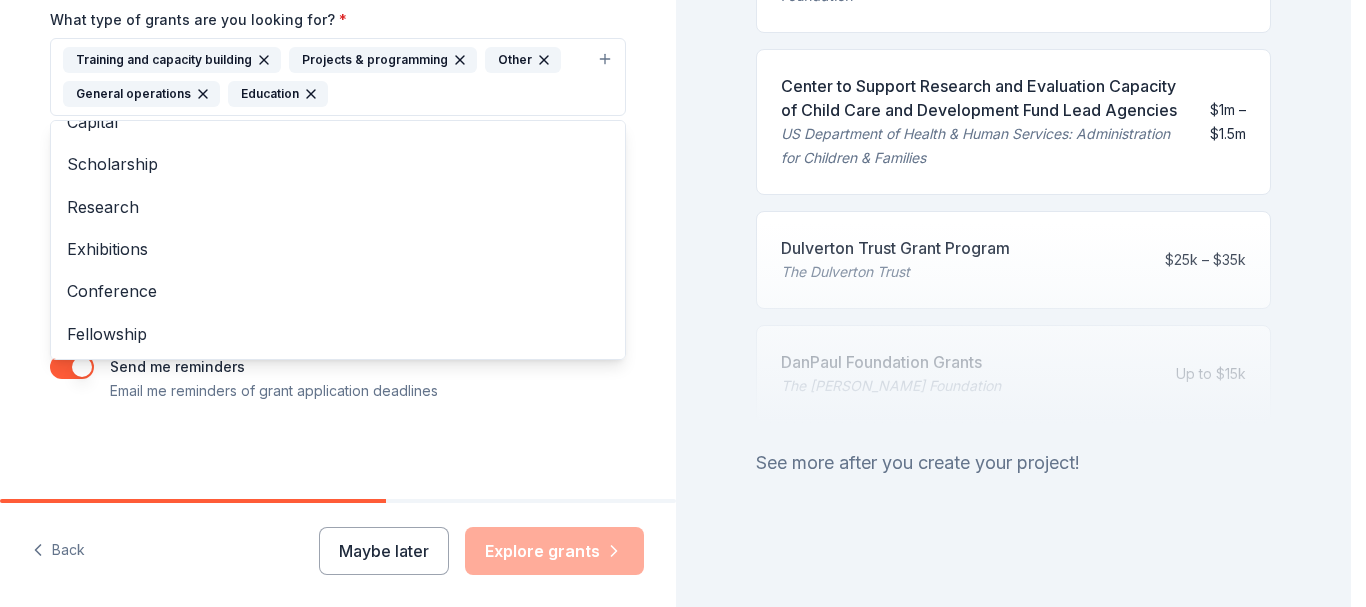 click on "Tell us about your project. We'll find grants you can apply for. Project name * Ready, Set, Work! ZIP code * 35601 What type of grants are you looking for? * Training and capacity building Projects & programming Other General operations Education Capital Scholarship Research Exhibitions Conference Fellowship What is your project about? * We use this to match you to relevant grant opportunities.   See examples We recommend at least 300 characters to get the best grant matches. Send me reminders Email me reminders of grant application deadlines" at bounding box center [338, 3] 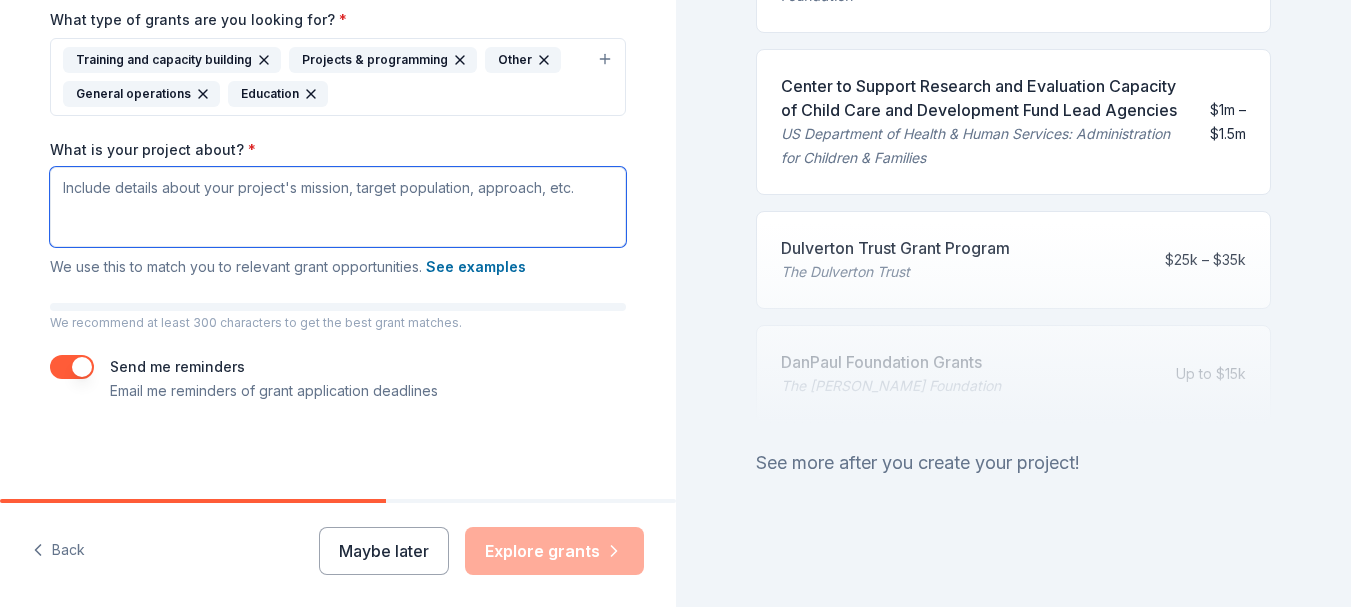 click on "What is your project about? *" at bounding box center [338, 207] 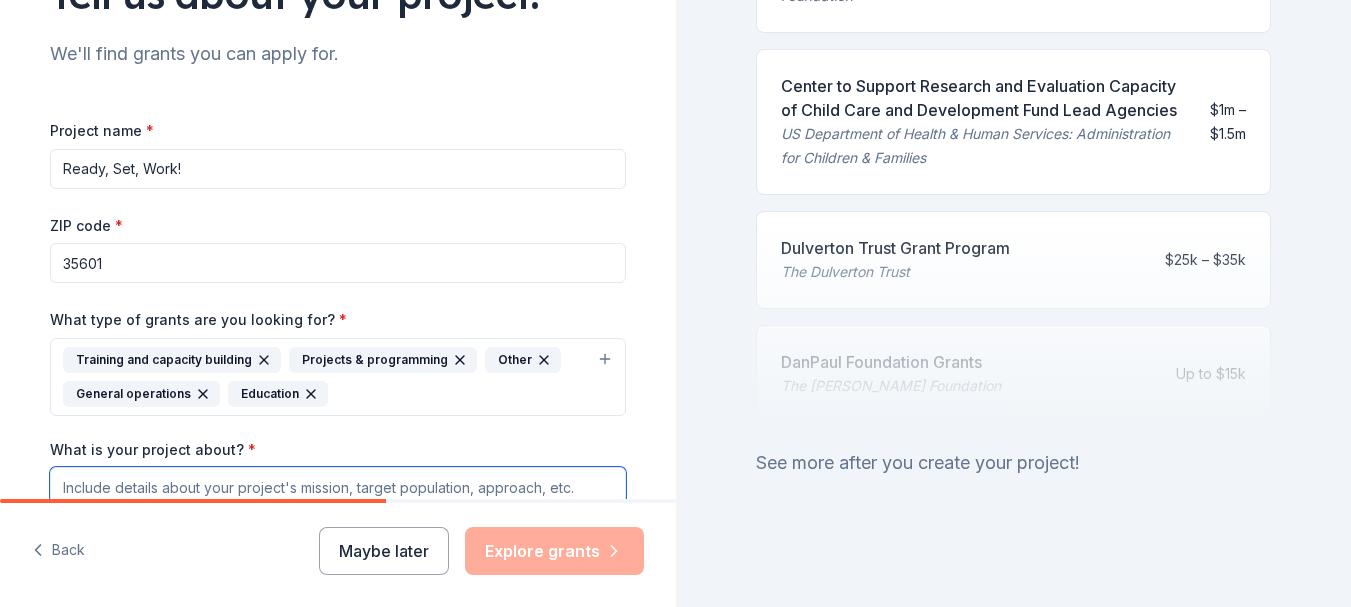scroll, scrollTop: 393, scrollLeft: 0, axis: vertical 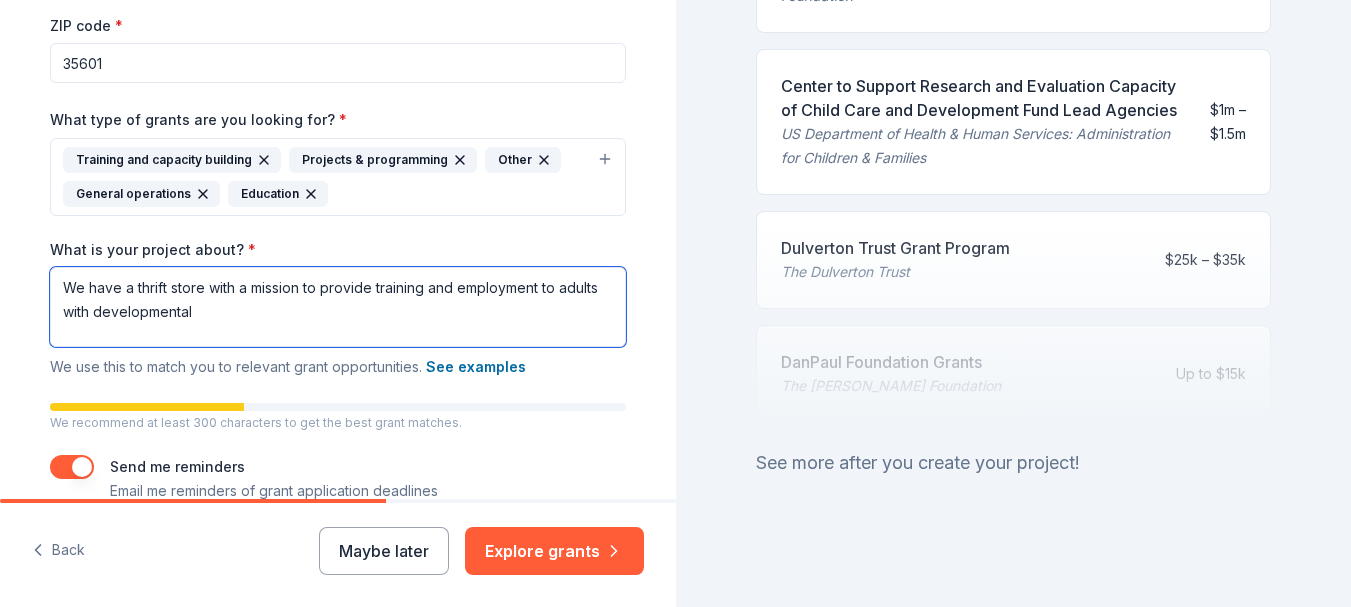 click on "We have a thrift store with a mission to provide training and employment to adults with developmental" at bounding box center (338, 307) 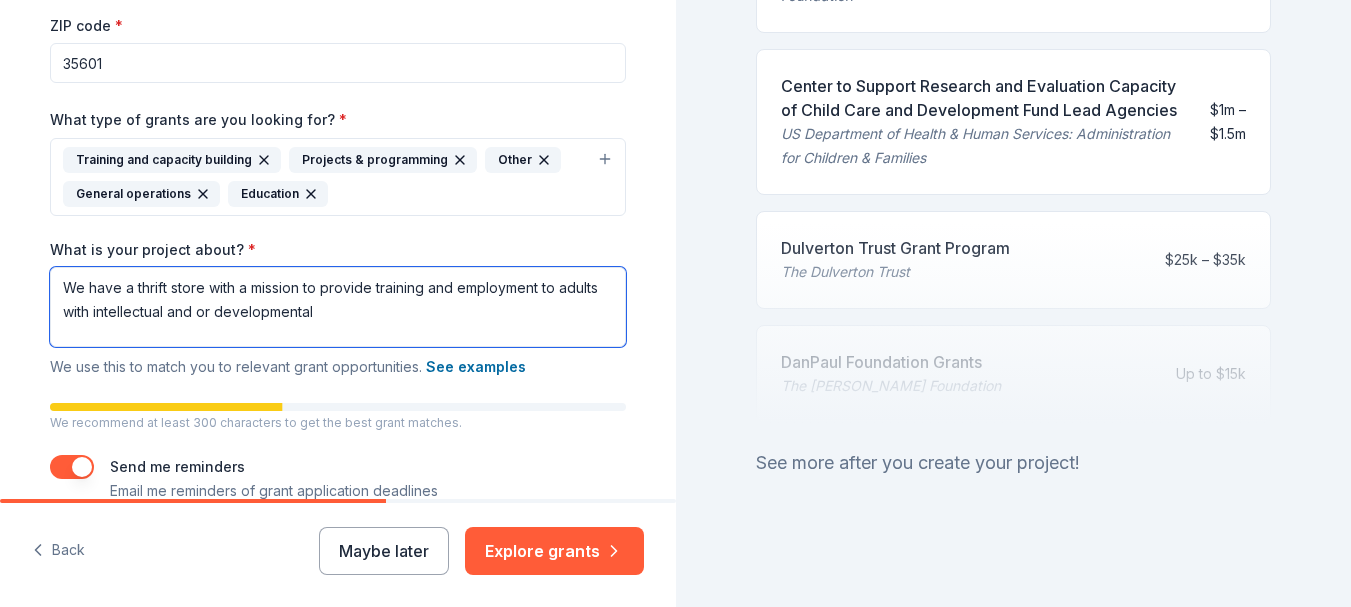 click on "We have a thrift store with a mission to provide training and employment to adults with intellectual and or developmental" at bounding box center (338, 307) 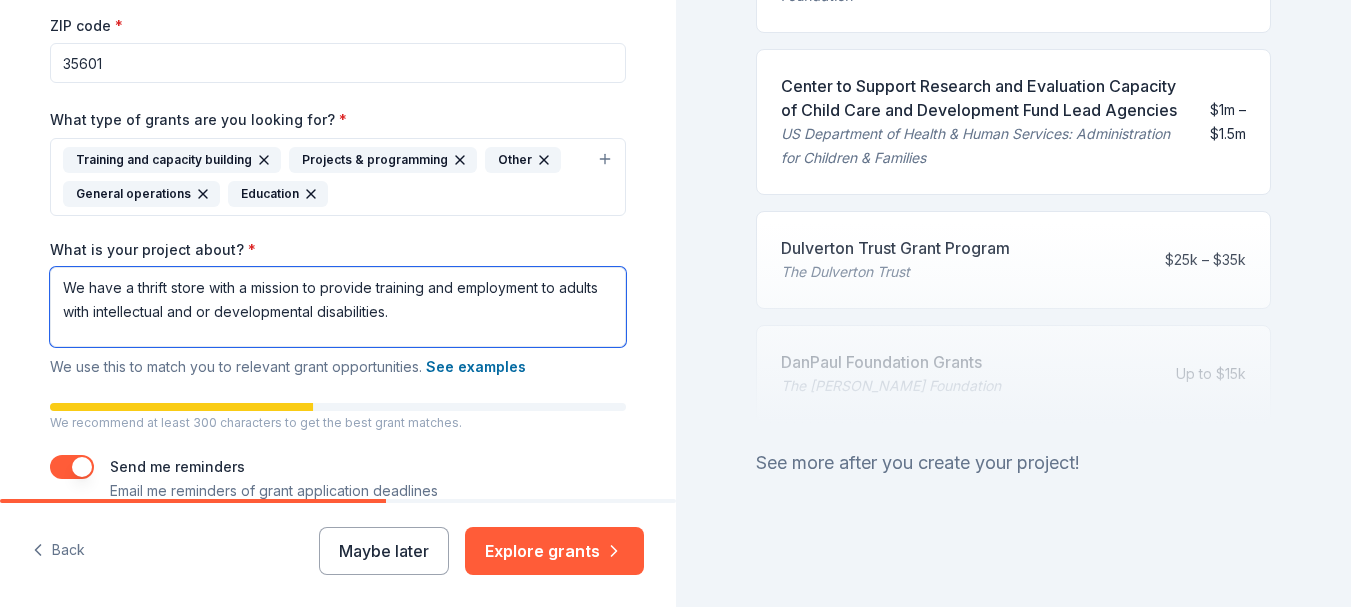 click on "We have a thrift store with a mission to provide training and employment to adults with intellectual and or developmental disabilities." at bounding box center (338, 307) 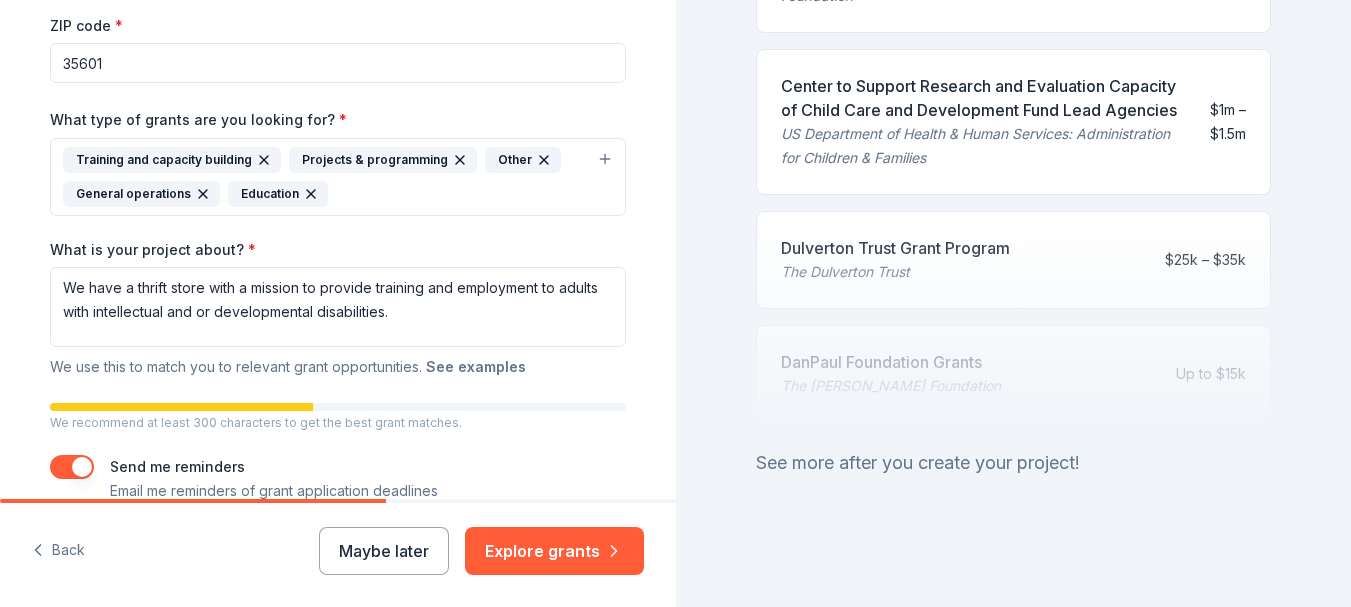 click on "See examples" at bounding box center [476, 367] 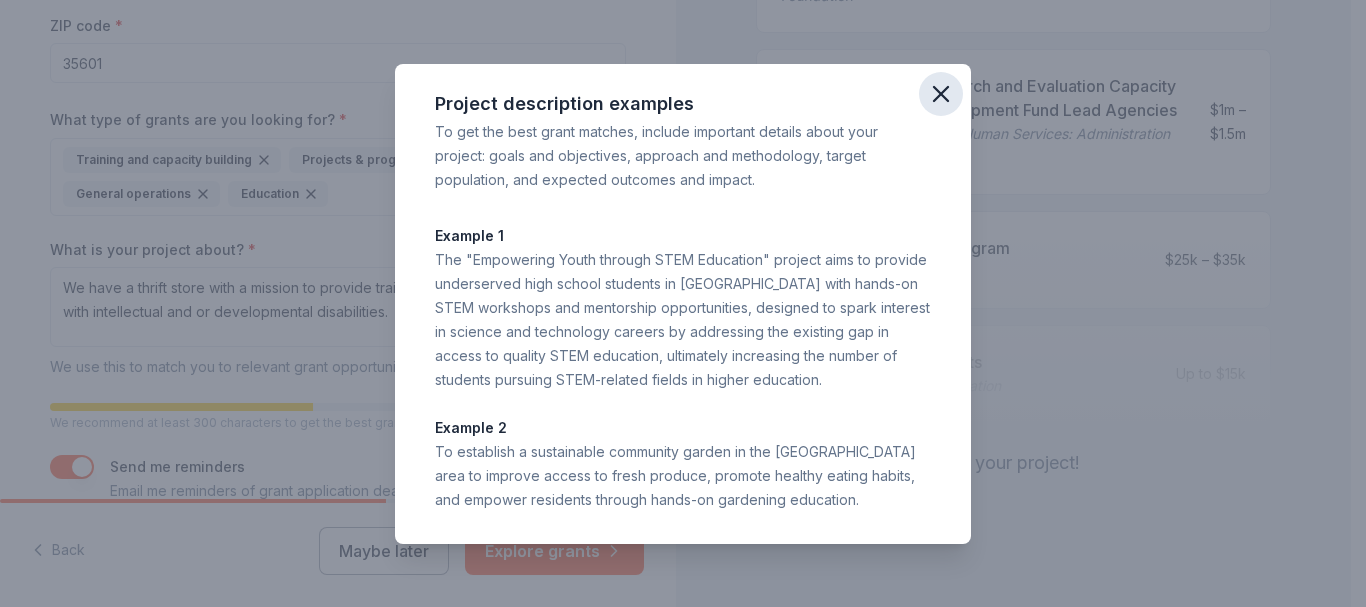 click 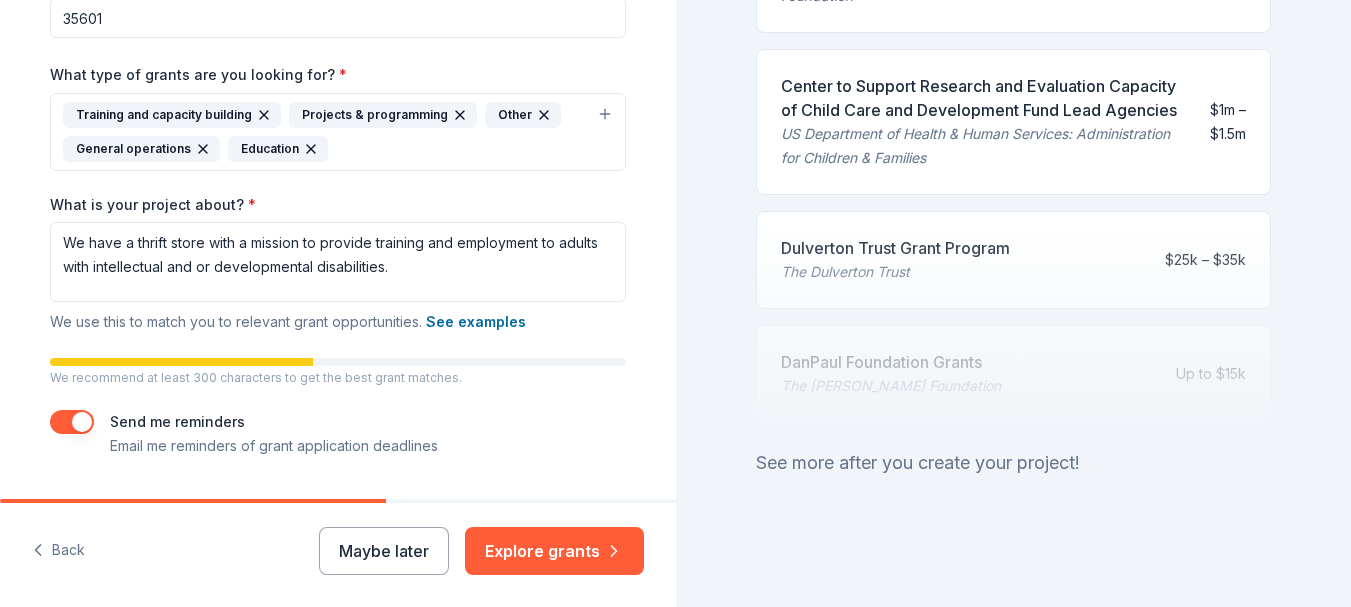scroll, scrollTop: 393, scrollLeft: 0, axis: vertical 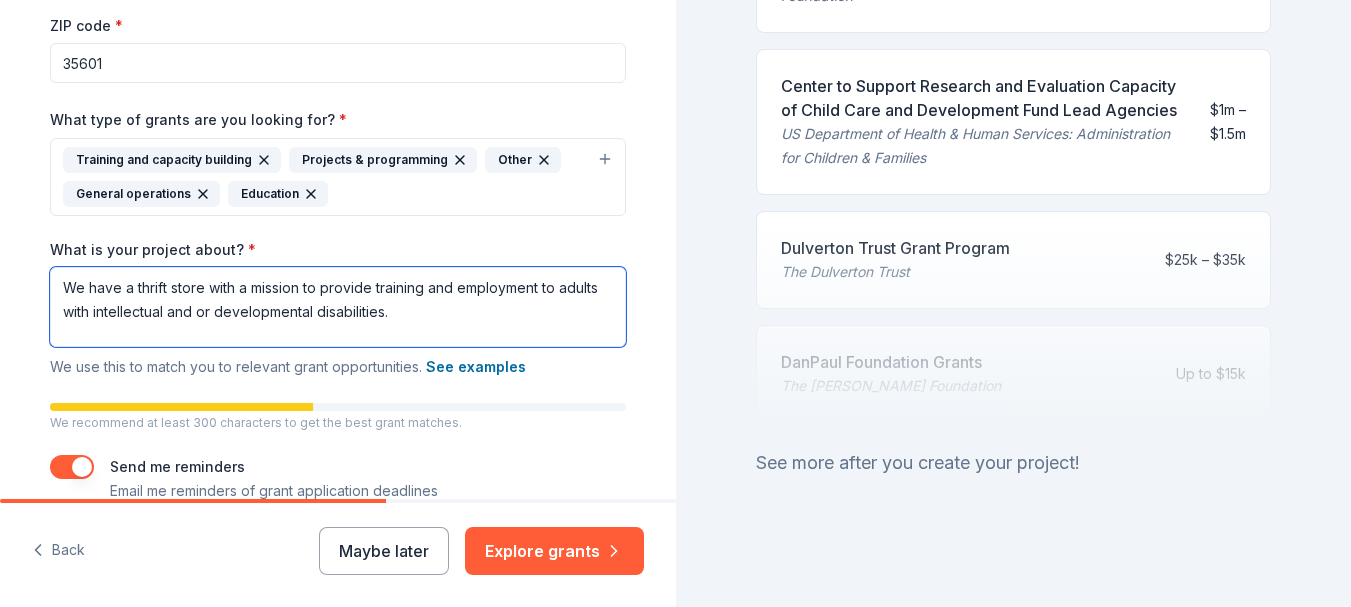 click on "We have a thrift store with a mission to provide training and employment to adults with intellectual and or developmental disabilities." at bounding box center [338, 307] 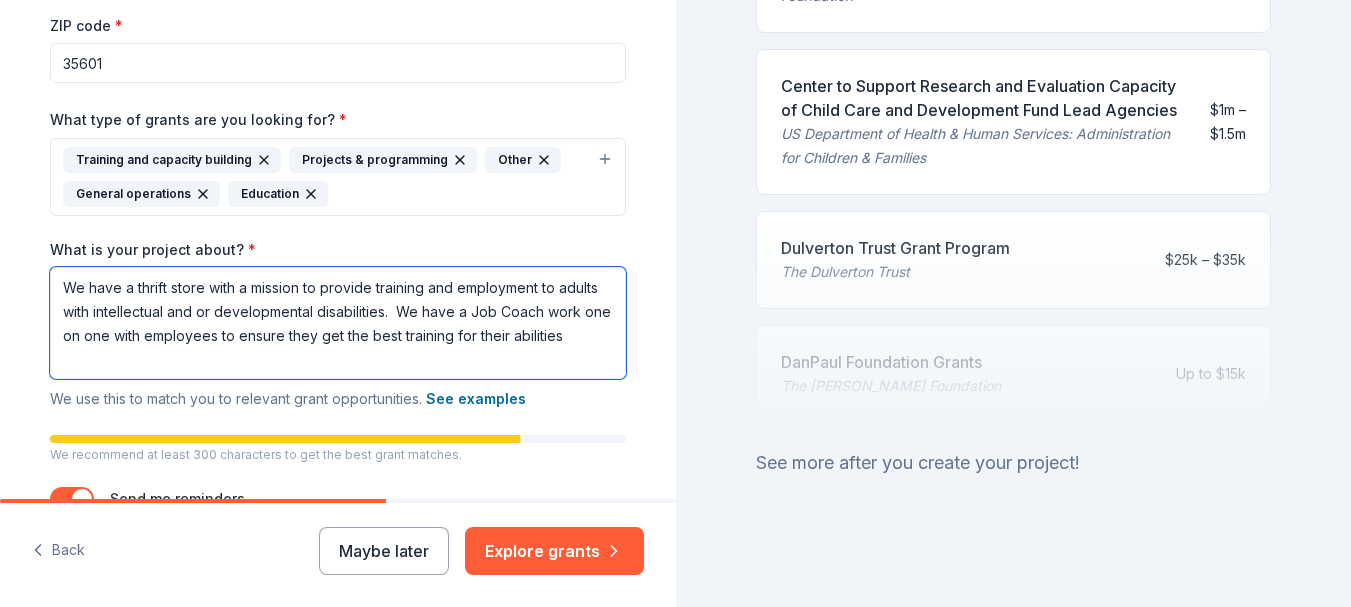 click on "We have a thrift store with a mission to provide training and employment to adults with intellectual and or developmental disabilities.  We have a Job Coach work one on one with employees to ensure they get the best training for their abilities" at bounding box center [338, 323] 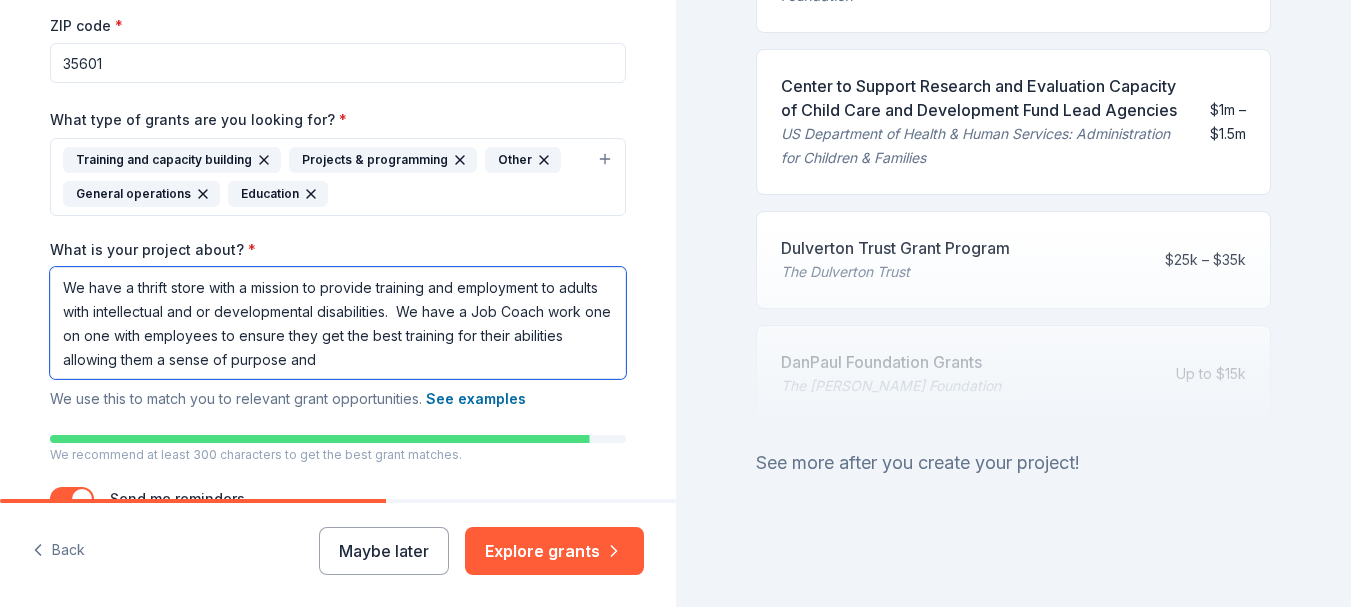 click on "We have a thrift store with a mission to provide training and employment to adults with intellectual and or developmental disabilities.  We have a Job Coach work one on one with employees to ensure they get the best training for their abilities allowing them a sense of purpose and" at bounding box center (338, 323) 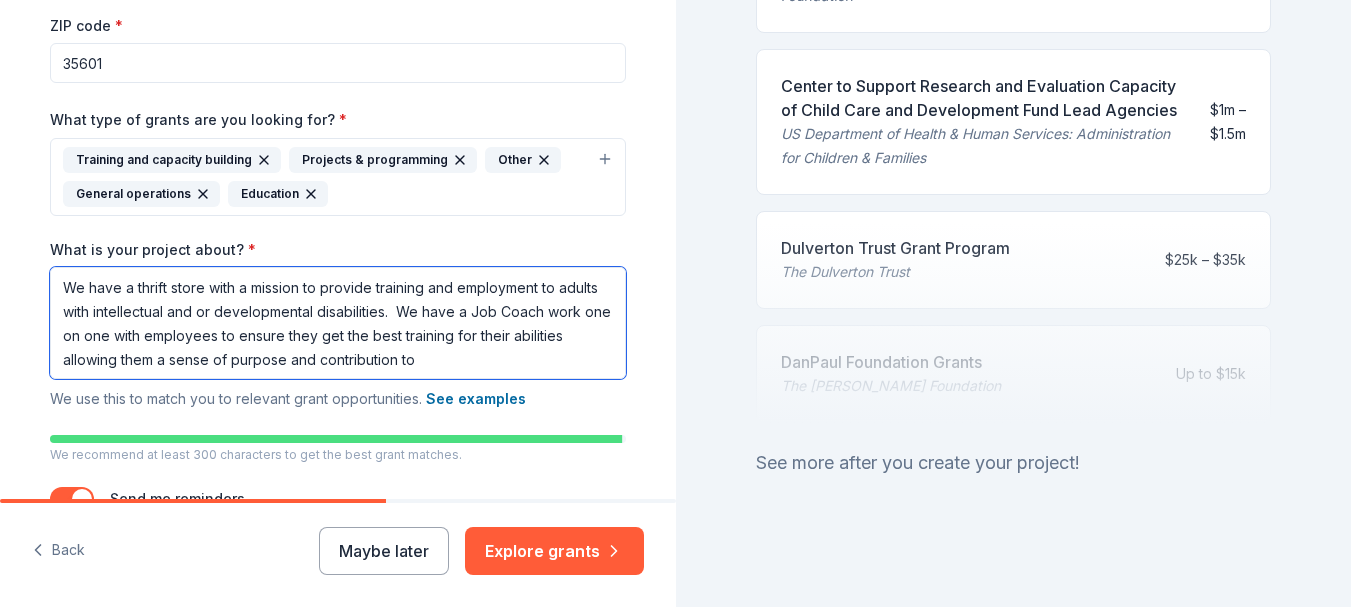 click on "We have a thrift store with a mission to provide training and employment to adults with intellectual and or developmental disabilities.  We have a Job Coach work one on one with employees to ensure they get the best training for their abilities allowing them a sense of purpose and contribution to" at bounding box center (338, 323) 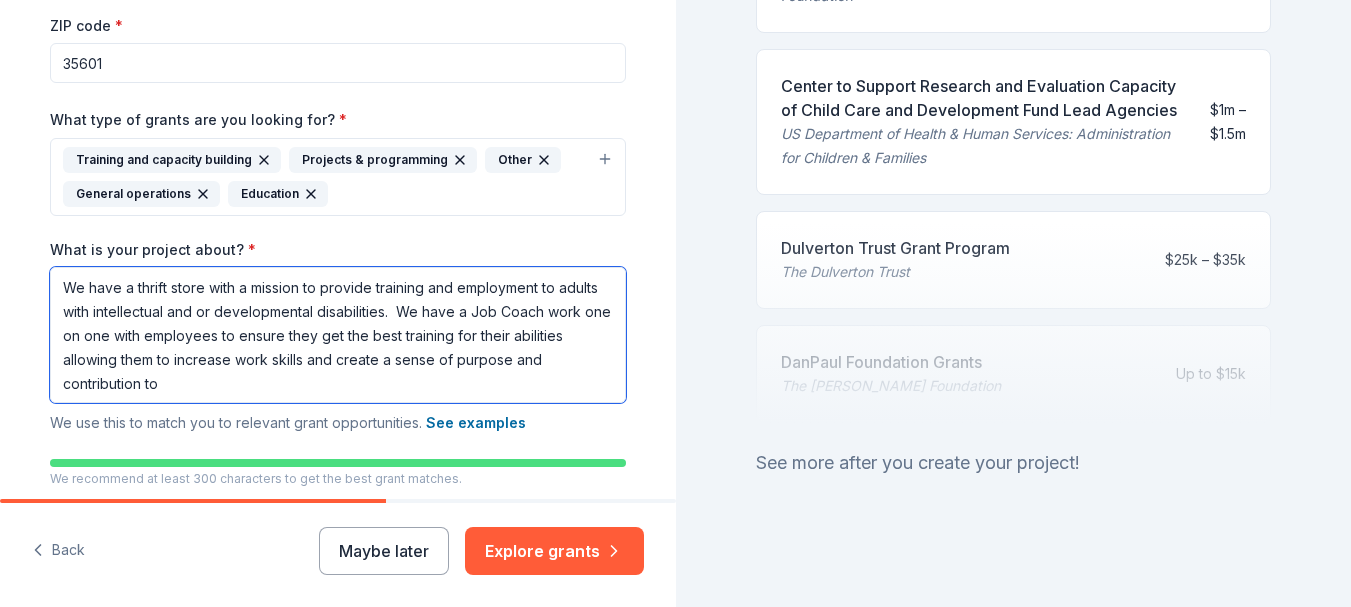 drag, startPoint x: 162, startPoint y: 382, endPoint x: 560, endPoint y: 359, distance: 398.66403 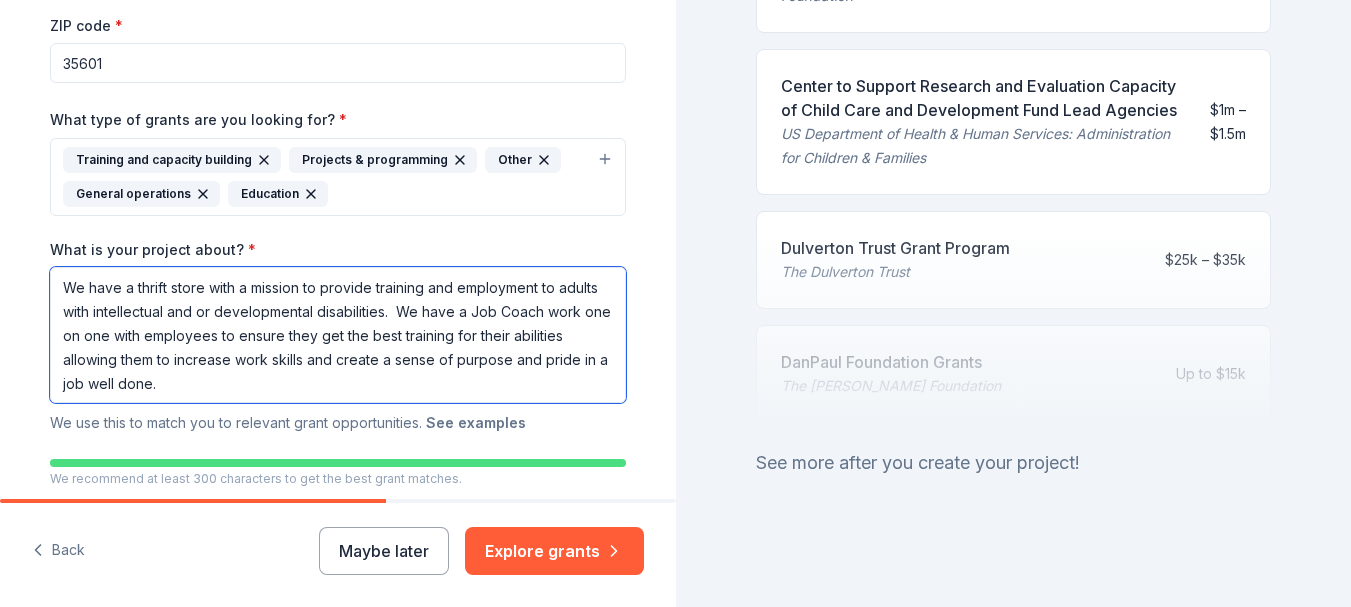 type on "We have a thrift store with a mission to provide training and employment to adults with intellectual and or developmental disabilities.  We have a Job Coach work one on one with employees to ensure they get the best training for their abilities allowing them to increase work skills and create a sense of purpose and pride in a job well done." 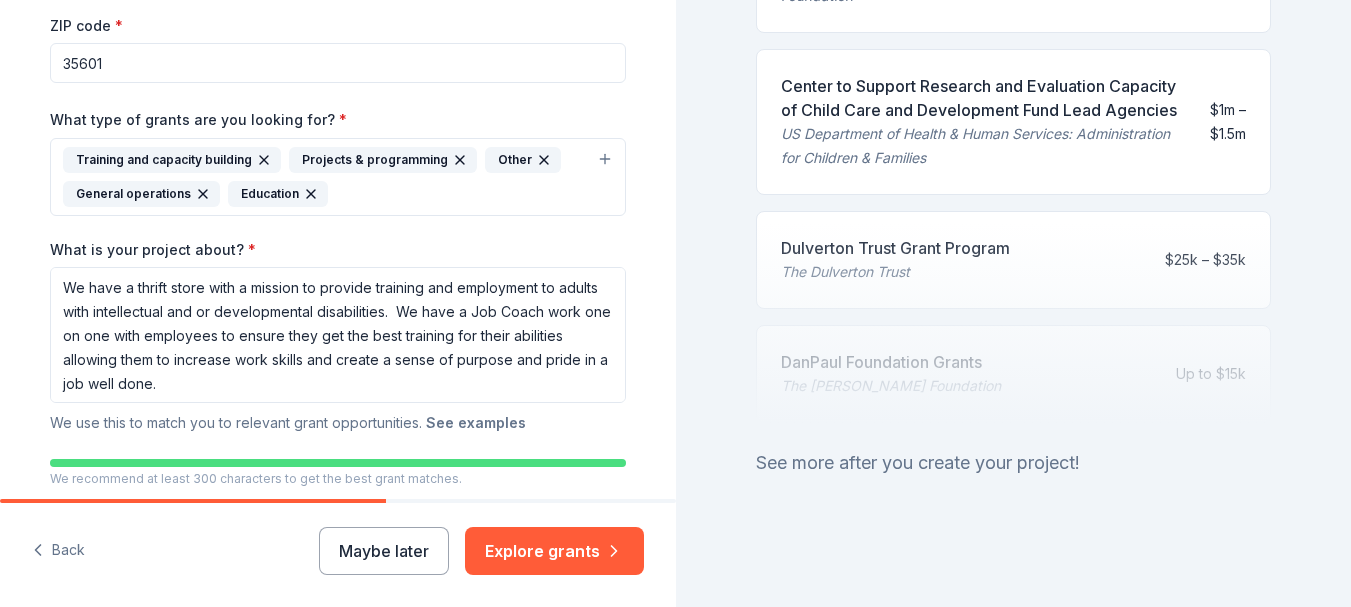 click on "See examples" at bounding box center (476, 423) 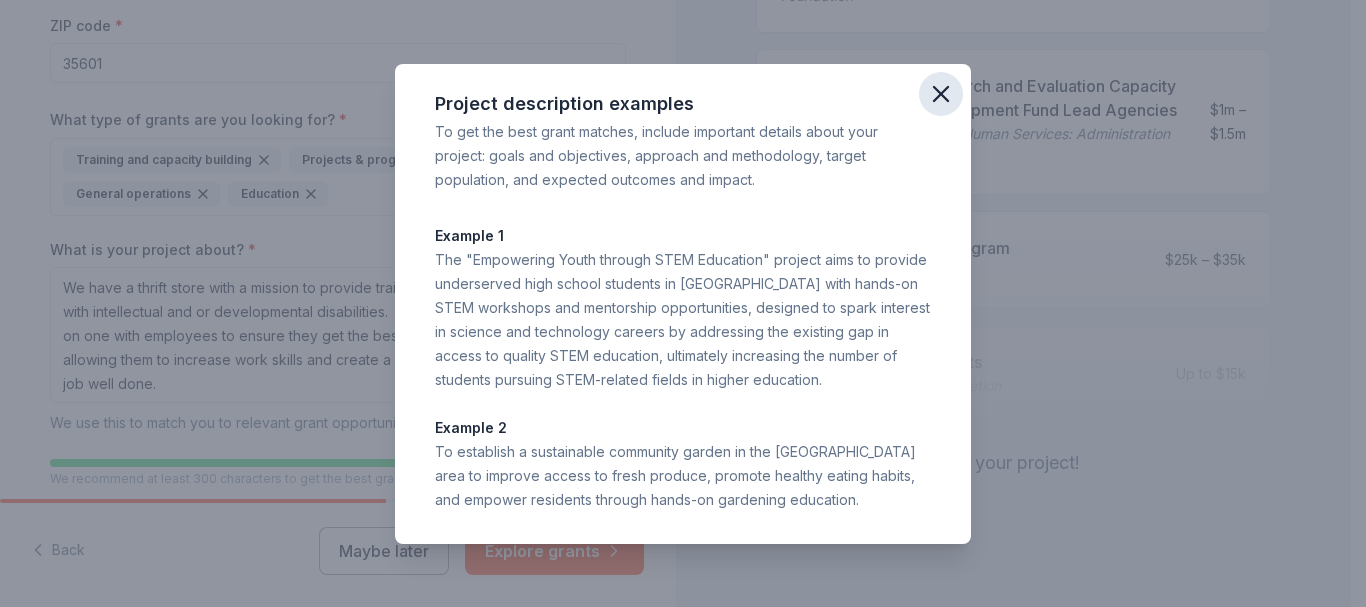 click 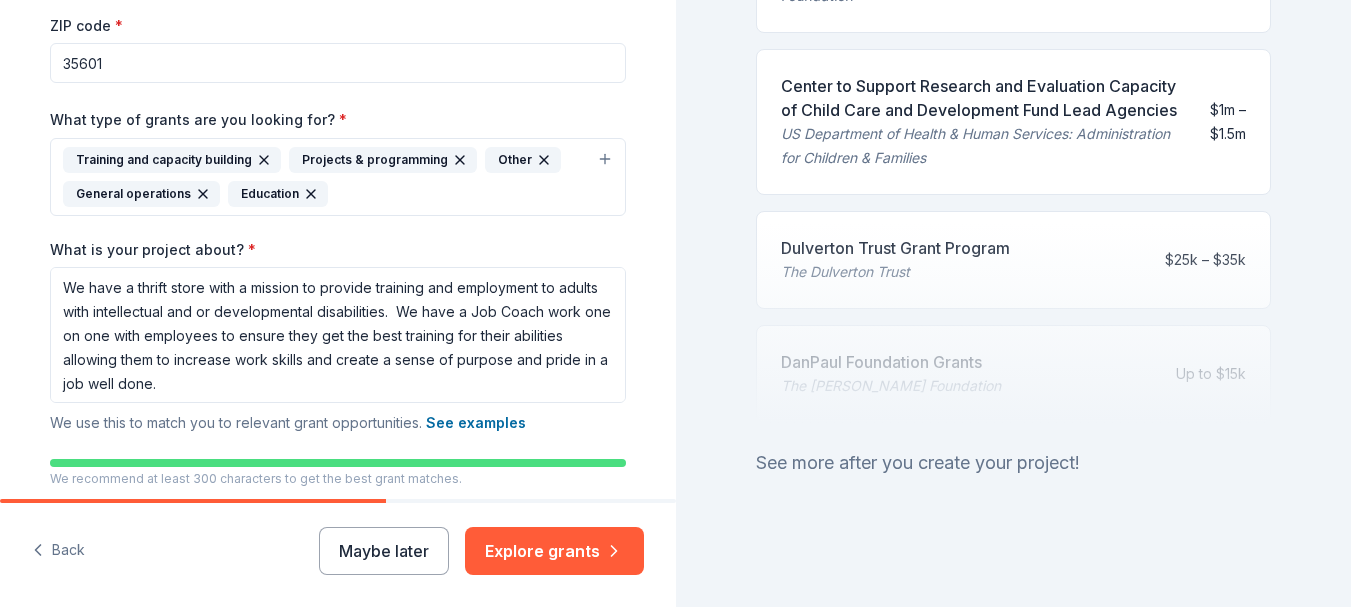 scroll, scrollTop: 2, scrollLeft: 0, axis: vertical 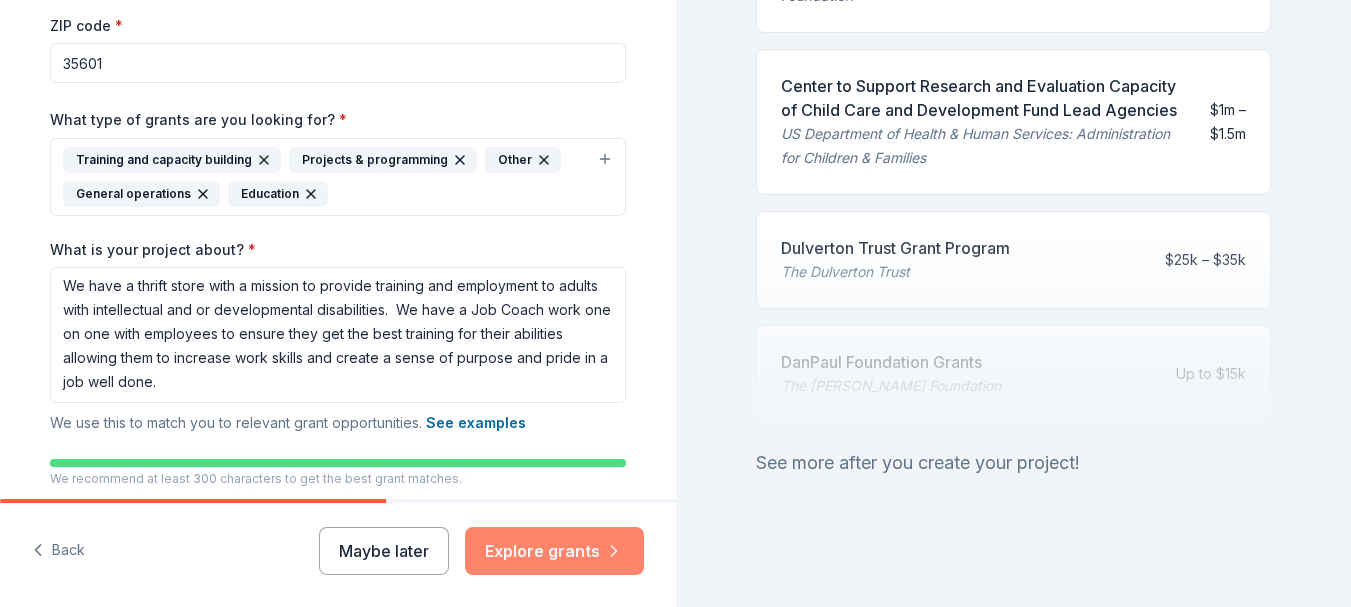 click on "Explore grants" at bounding box center [554, 551] 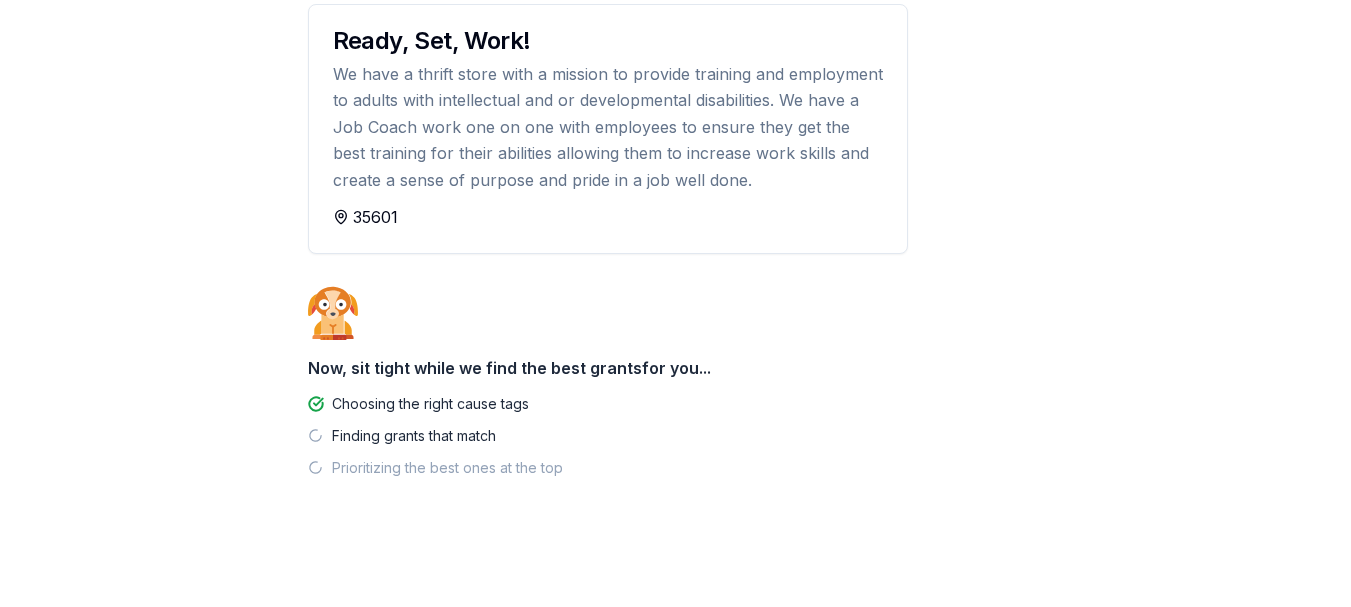scroll, scrollTop: 248, scrollLeft: 0, axis: vertical 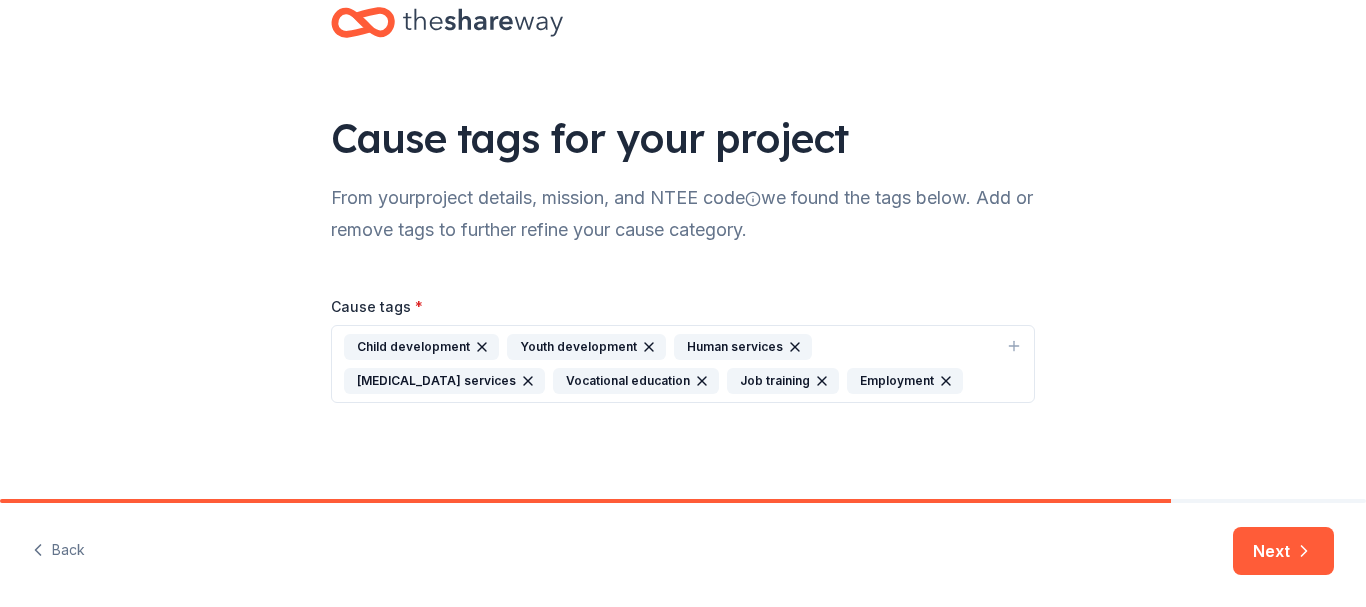 click 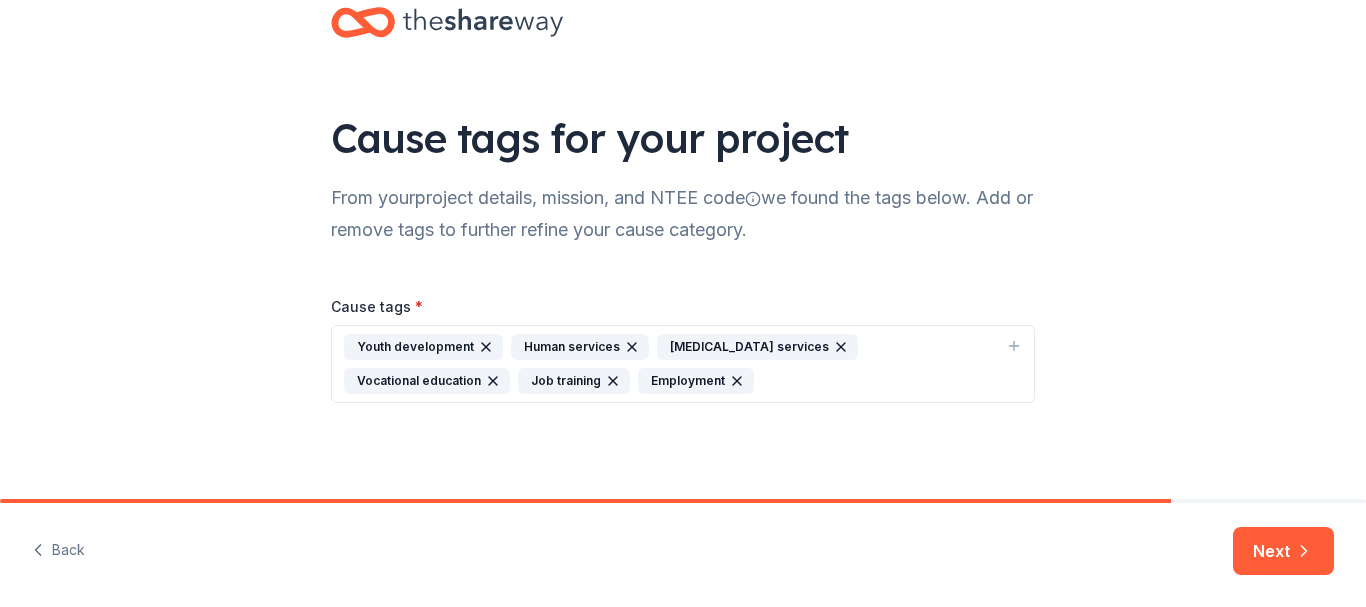 click 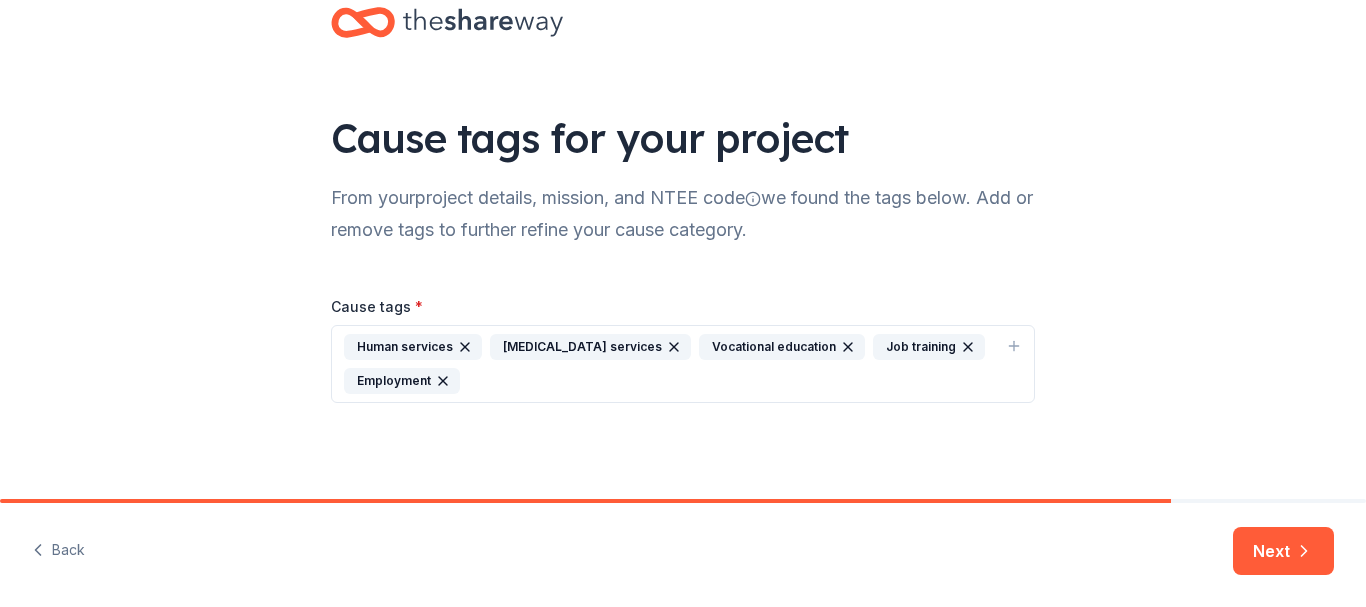 click 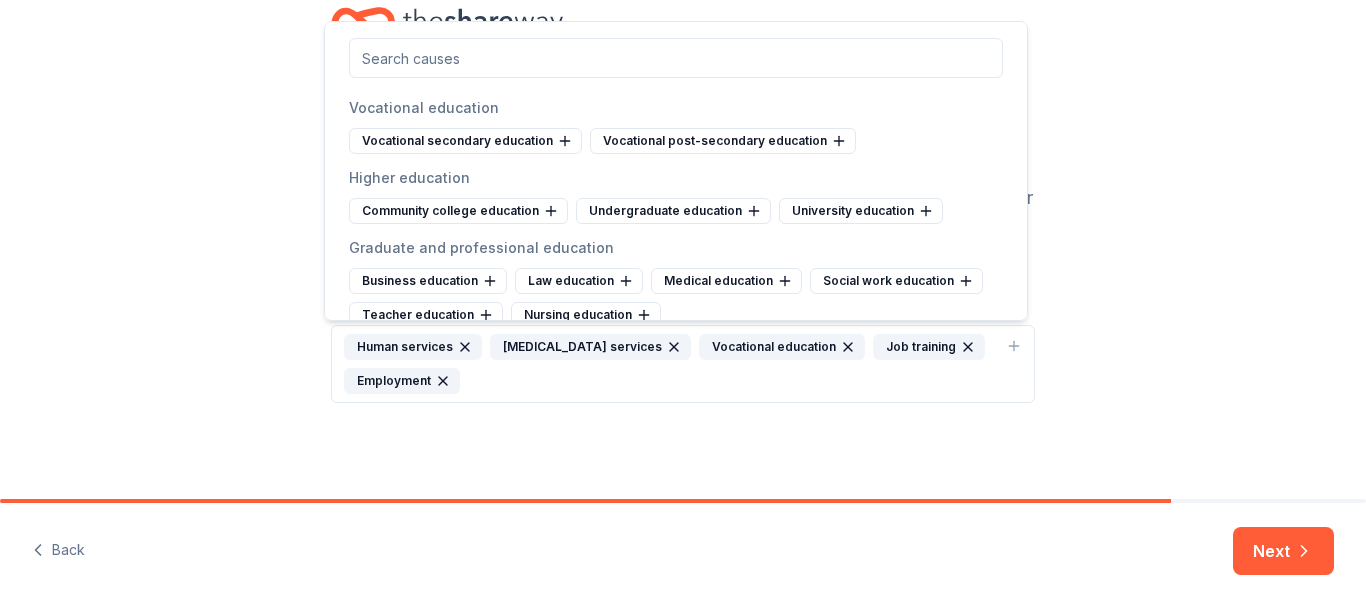 scroll, scrollTop: 900, scrollLeft: 0, axis: vertical 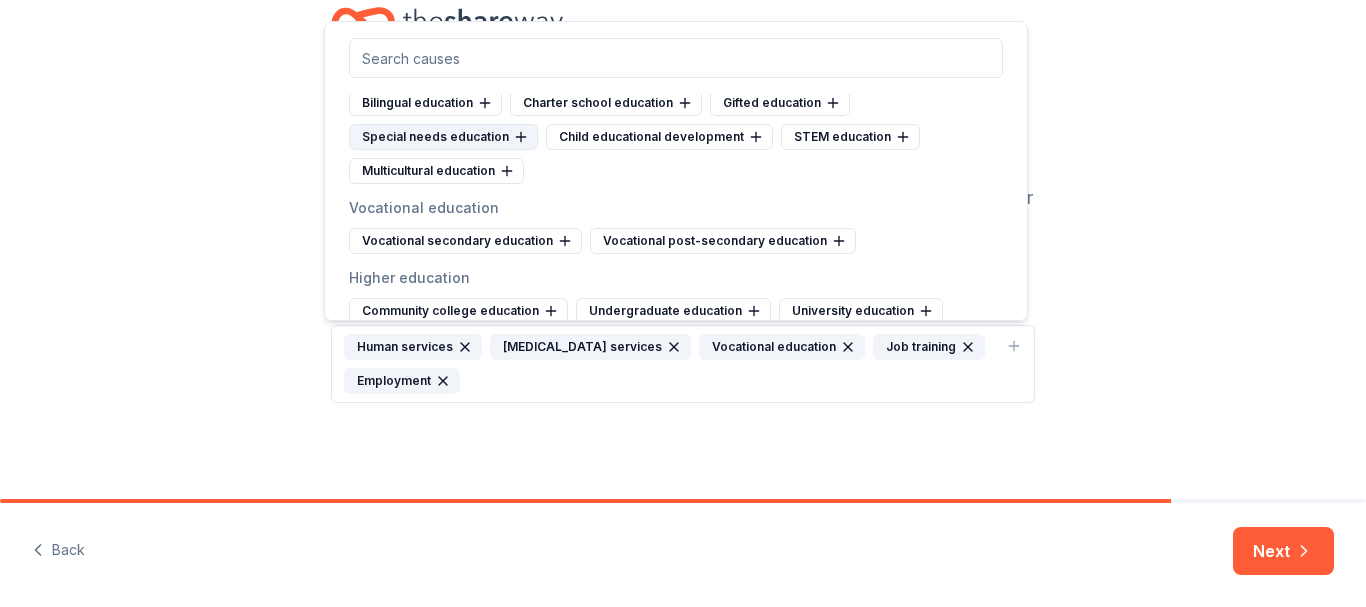 click 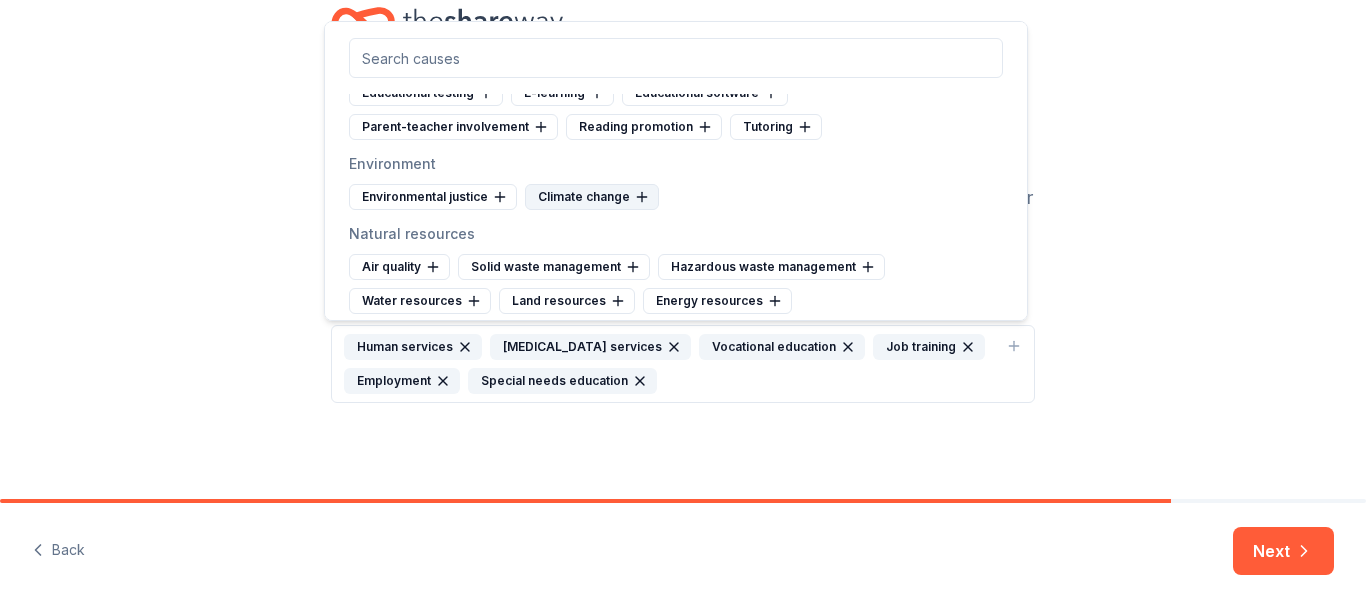 scroll, scrollTop: 1400, scrollLeft: 0, axis: vertical 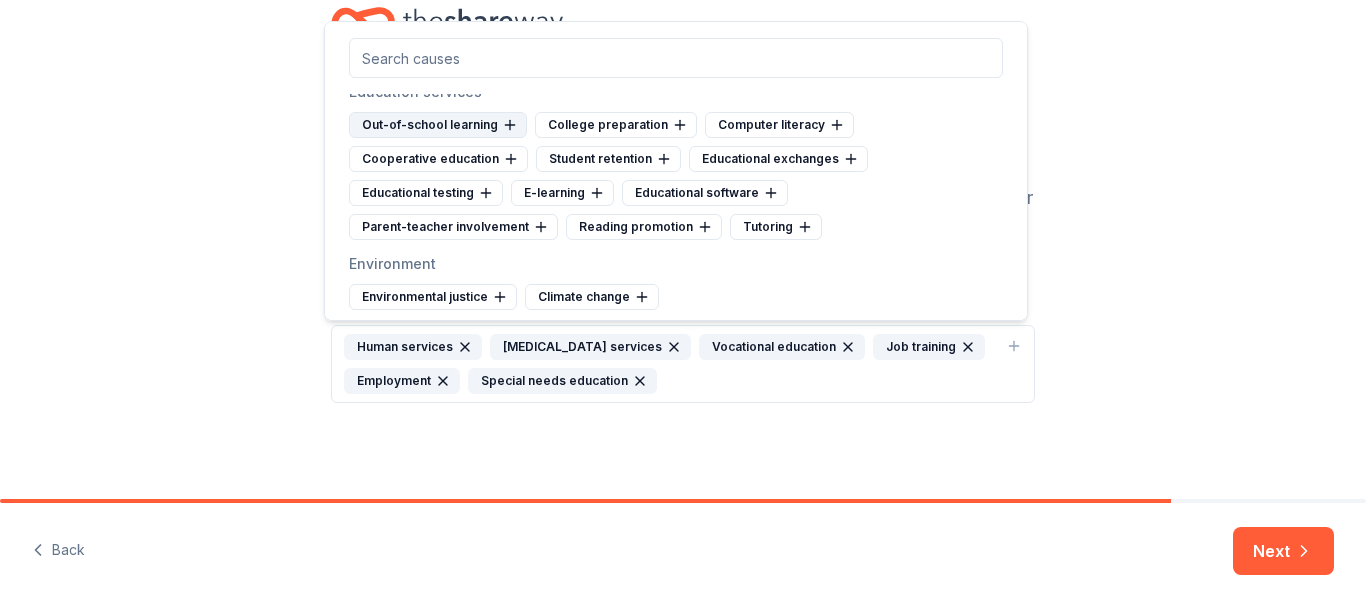 click 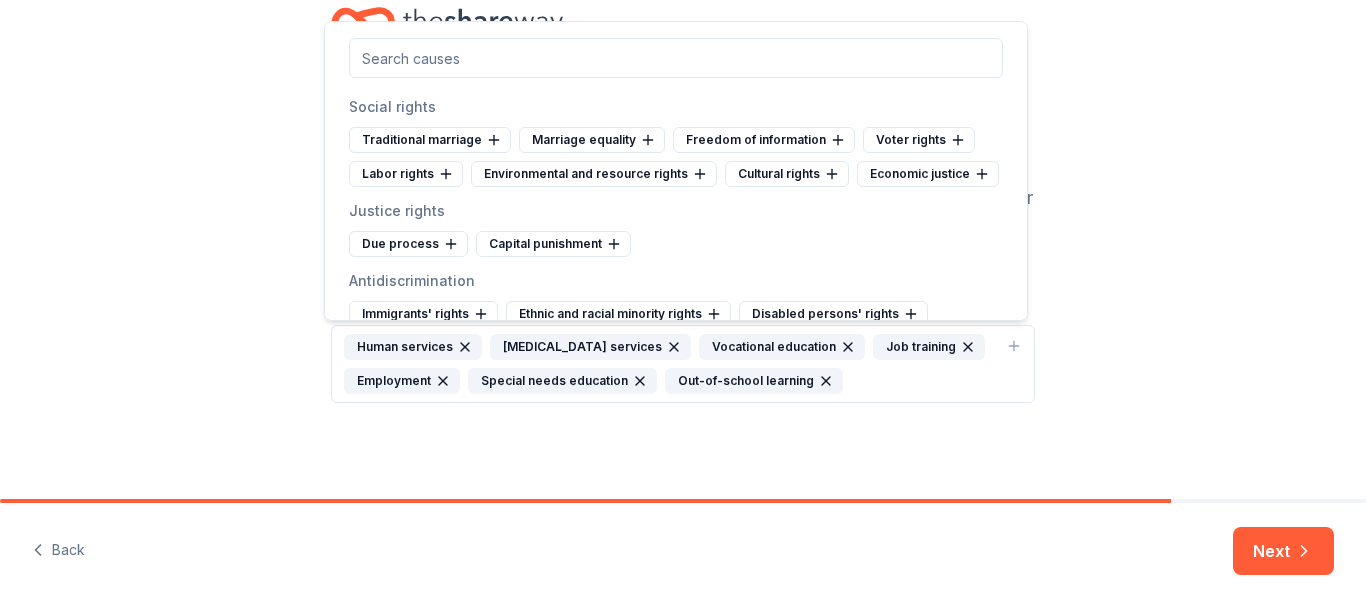 scroll, scrollTop: 7700, scrollLeft: 0, axis: vertical 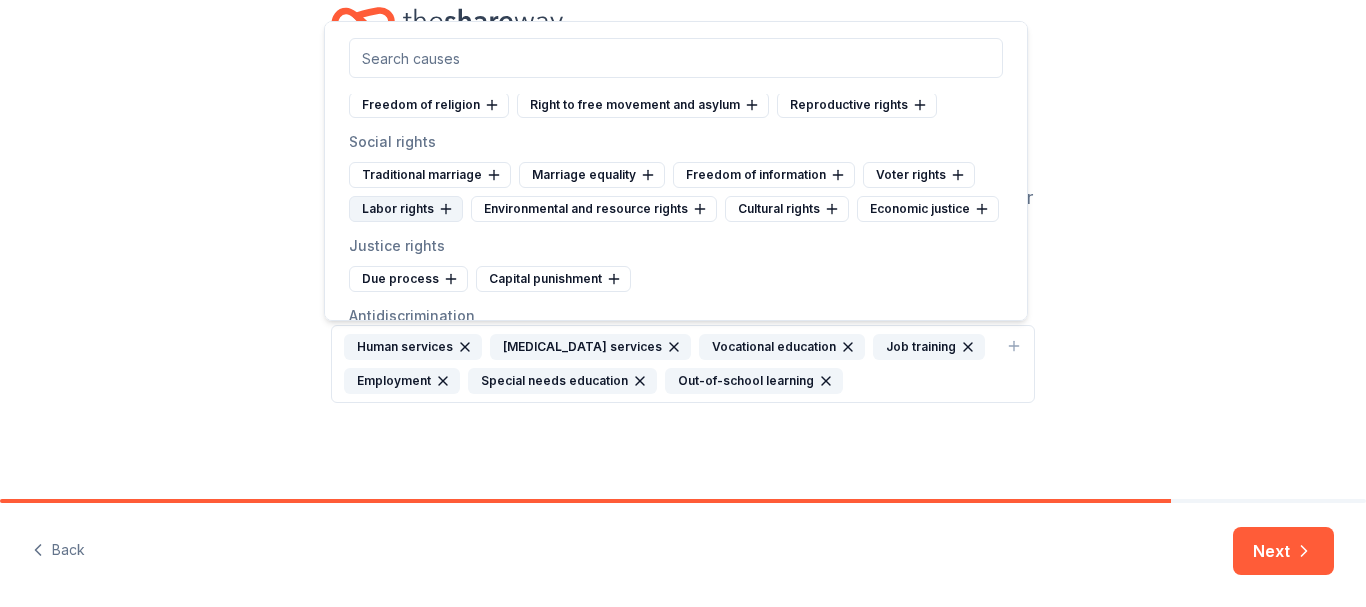 click 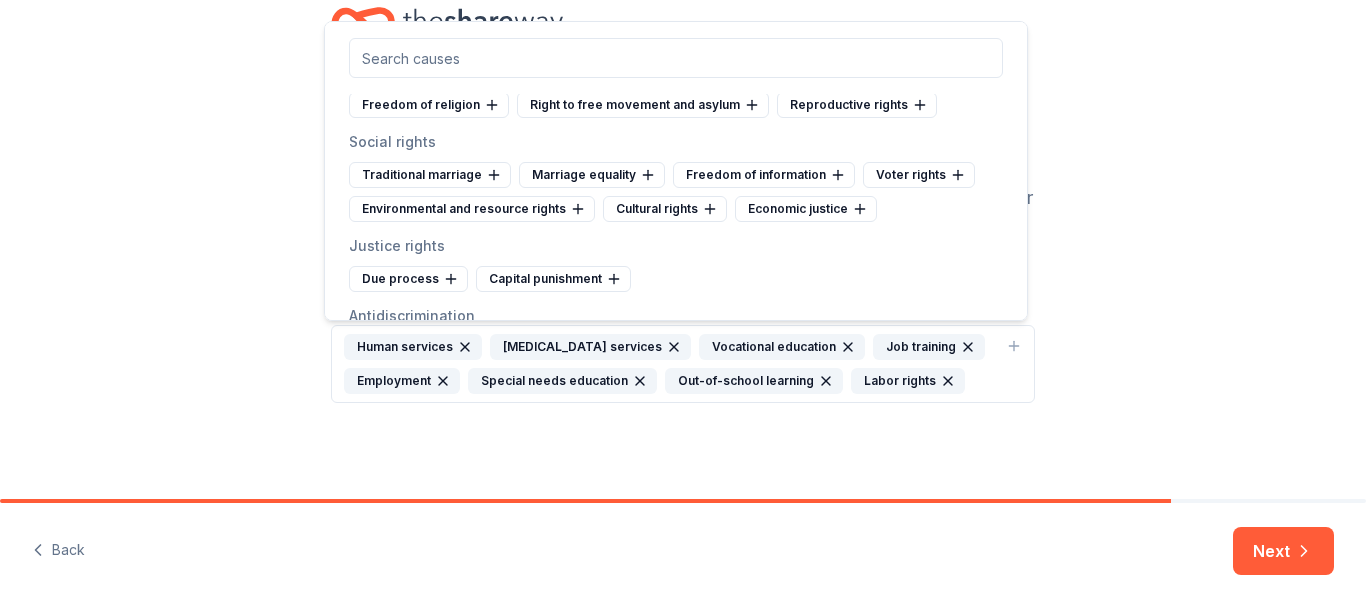 click 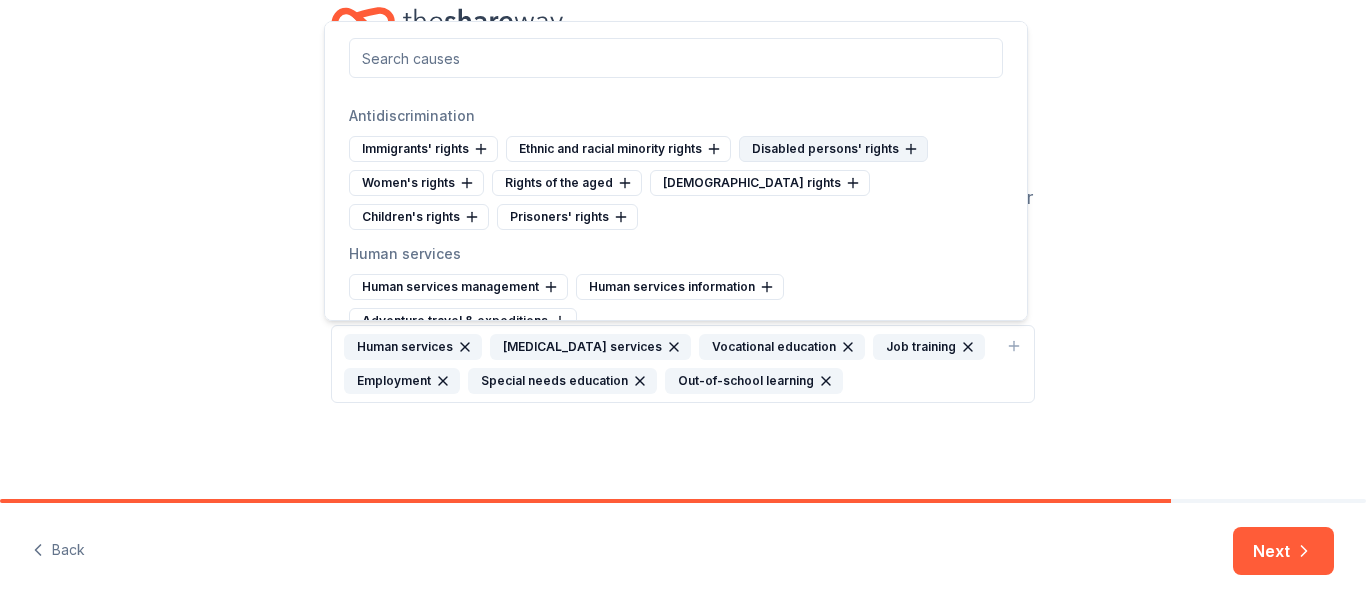 scroll, scrollTop: 8000, scrollLeft: 0, axis: vertical 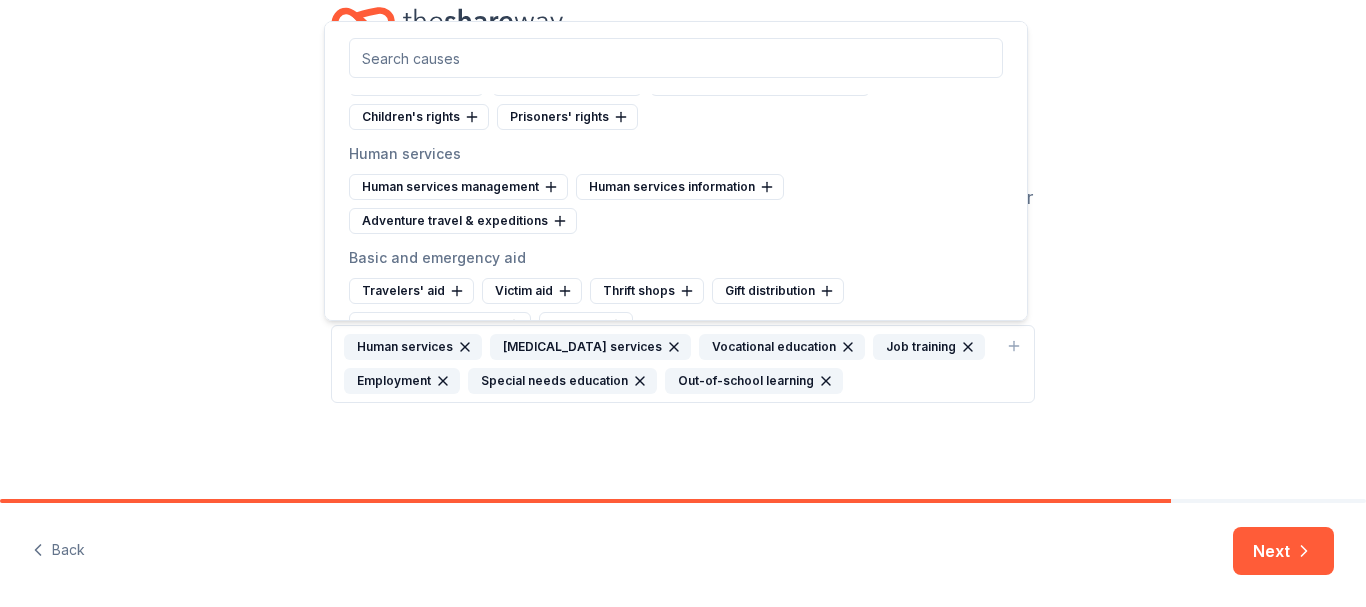 click 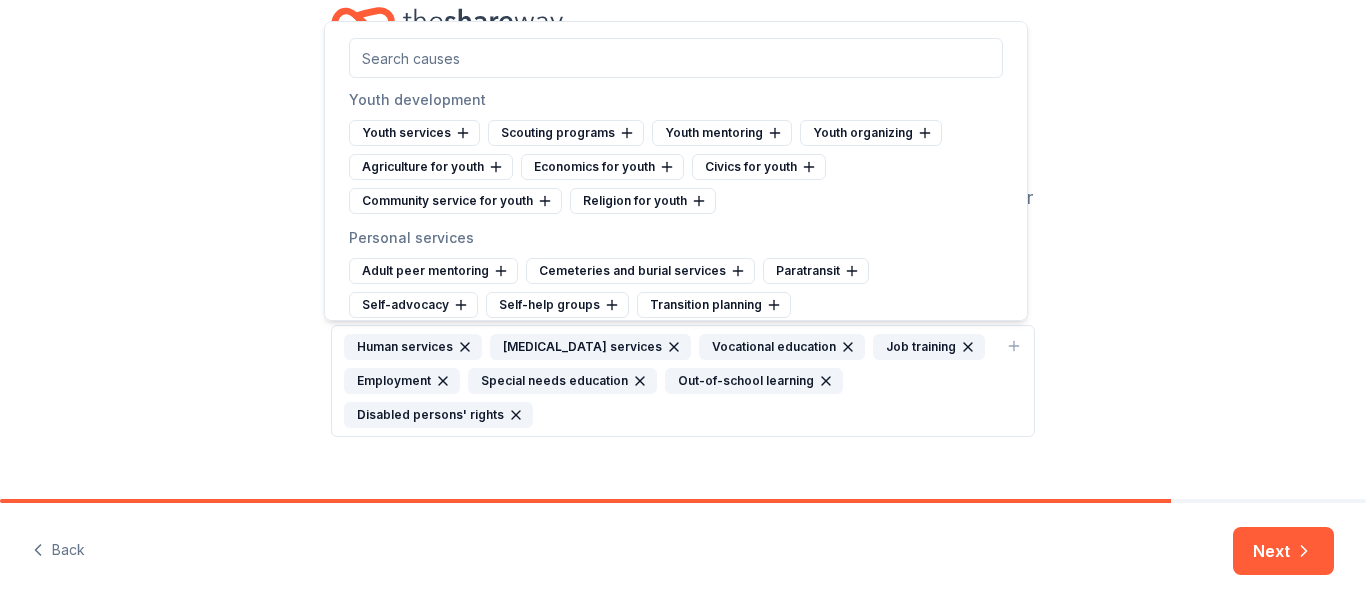 scroll, scrollTop: 8300, scrollLeft: 0, axis: vertical 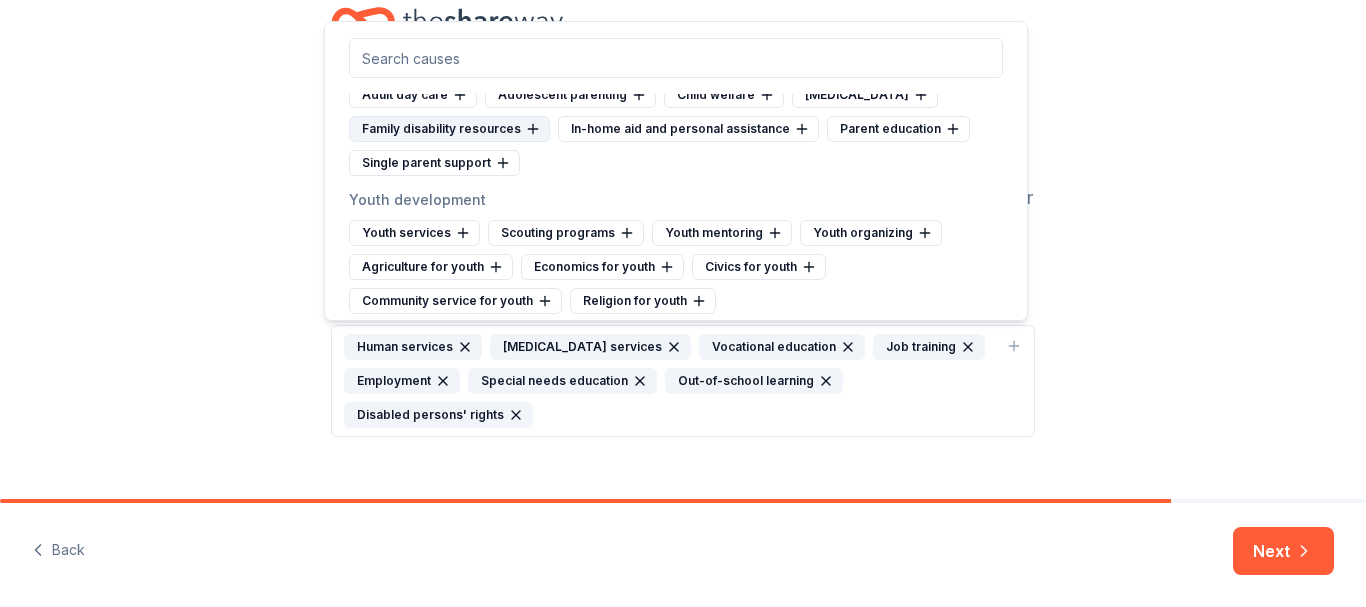 click 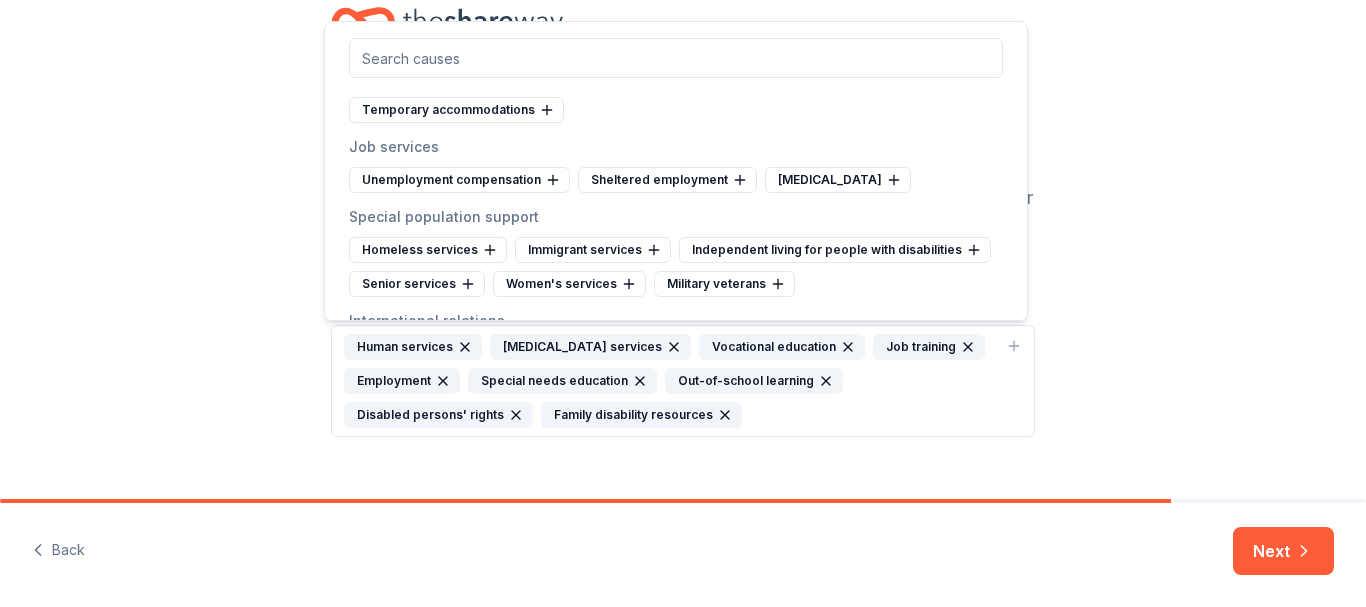 scroll, scrollTop: 8700, scrollLeft: 0, axis: vertical 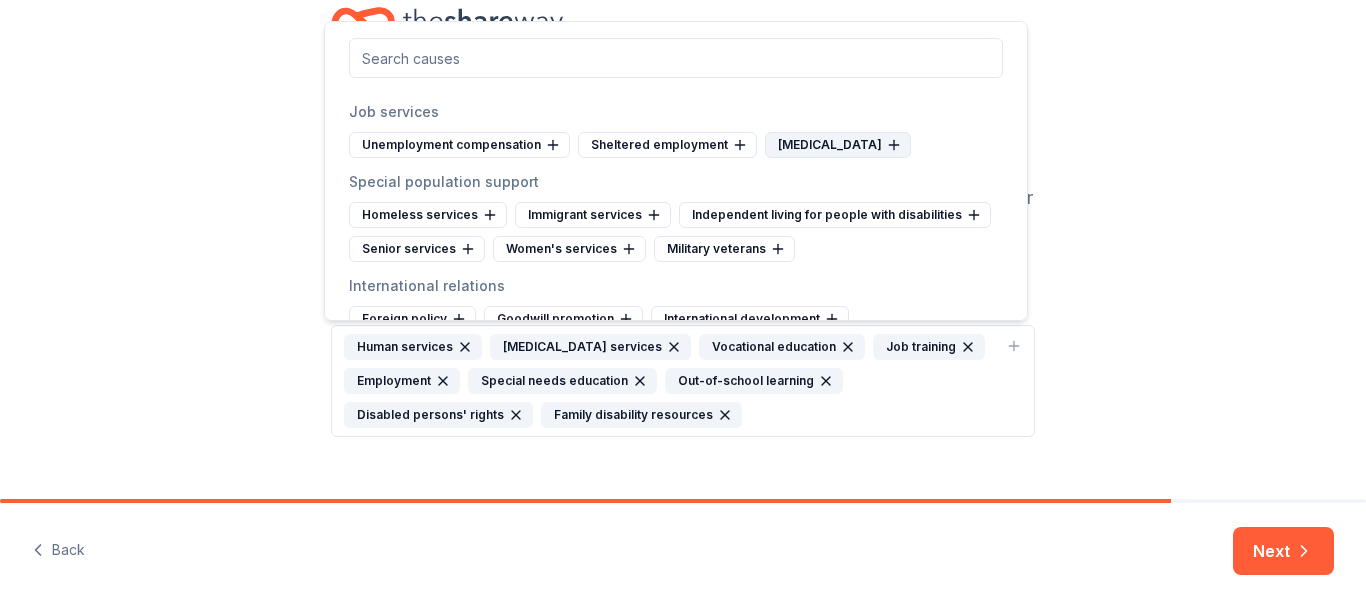 click 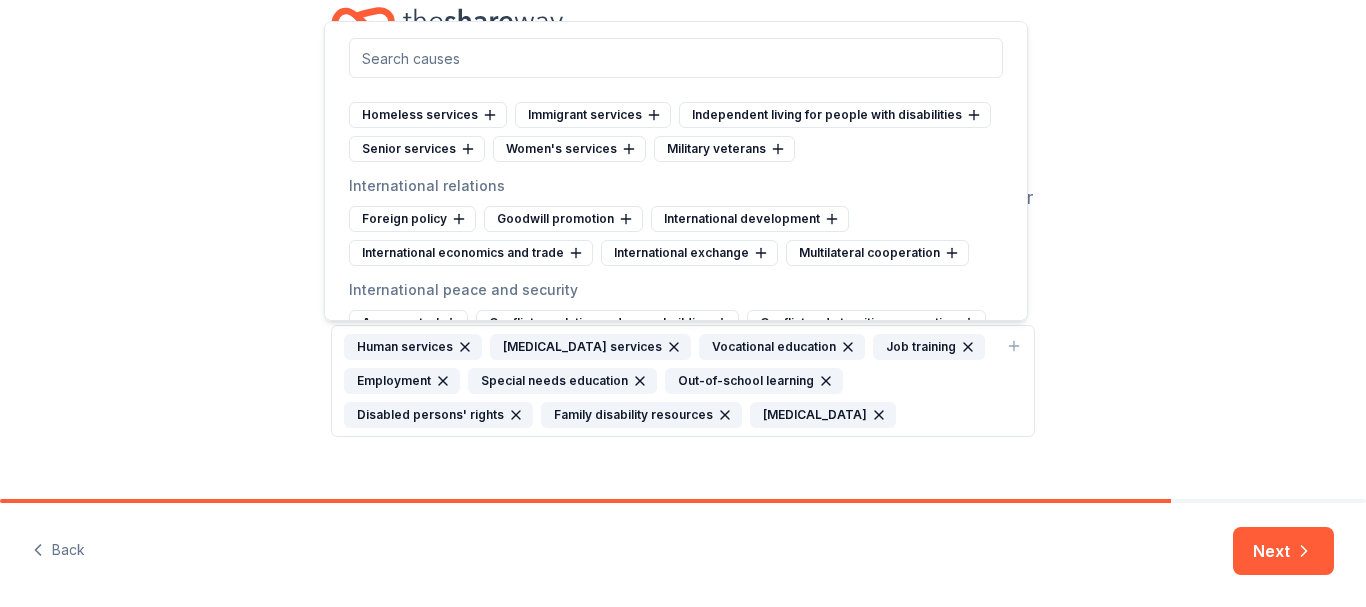 scroll, scrollTop: 8866, scrollLeft: 0, axis: vertical 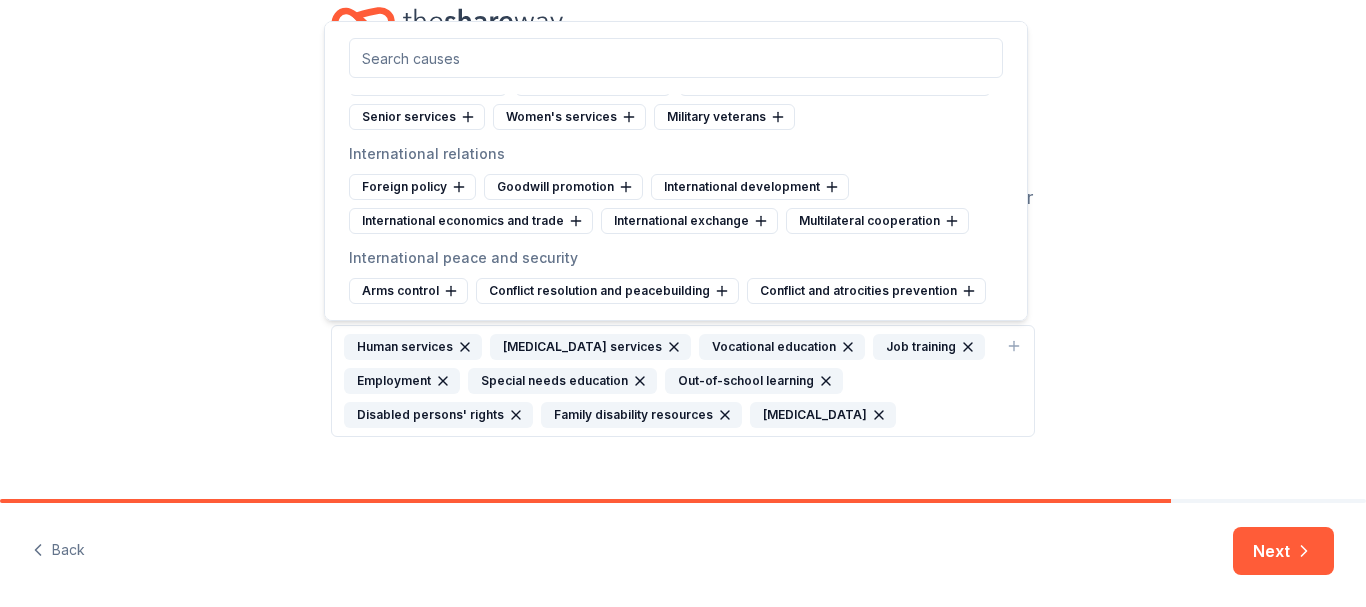 click on "Cause tags for your project From your  project details, mission, and NTEE code   we found the tags below. Add or remove tags to further refine your cause category. Cause tags * Human services [MEDICAL_DATA] services Vocational education Job training Employment Special needs education Out-of-school learning Disabled persons' rights Family disability resources [MEDICAL_DATA]" at bounding box center (683, 242) 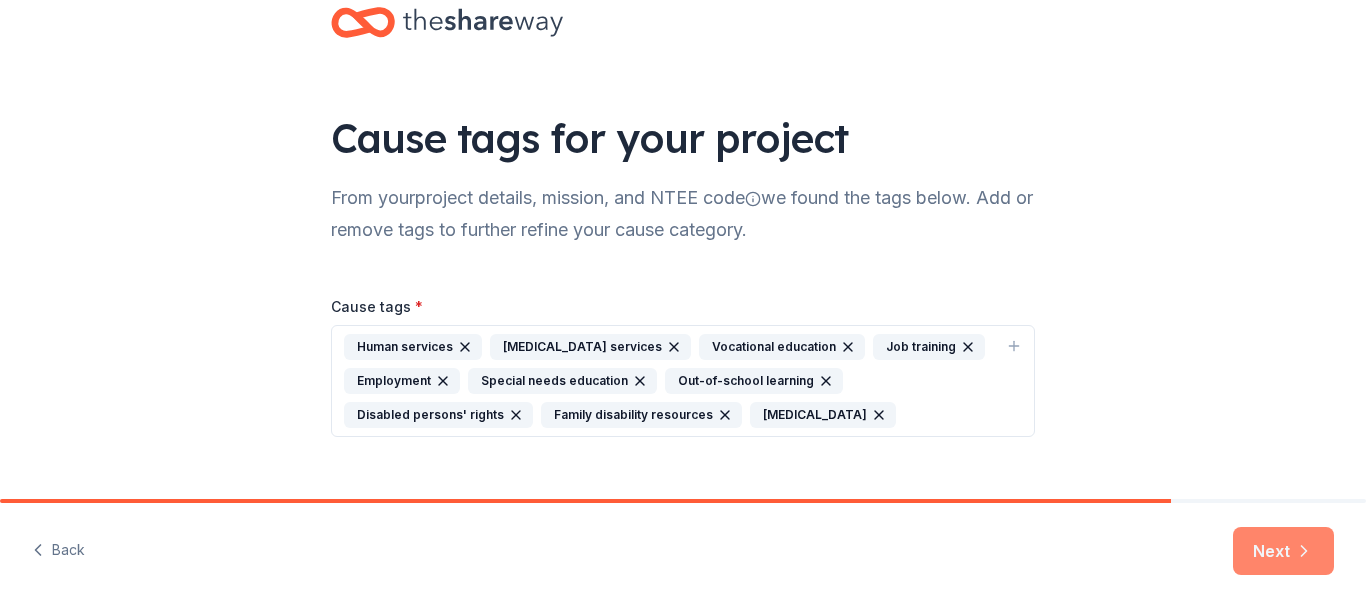 click on "Next" at bounding box center (1283, 551) 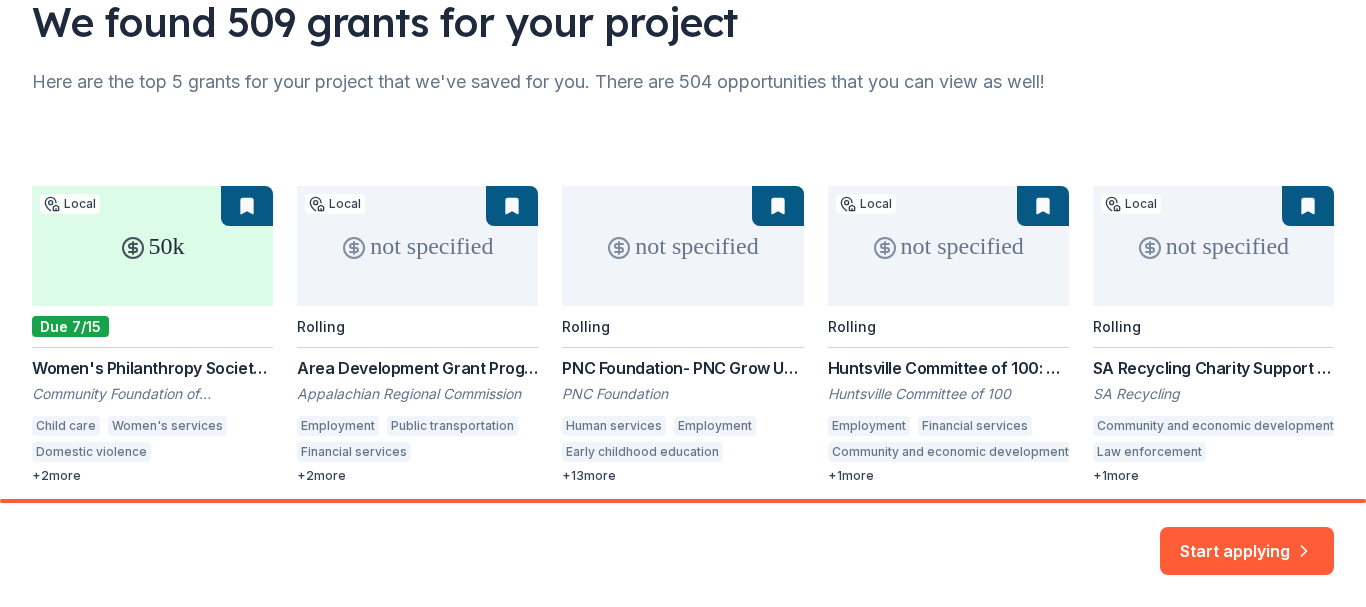 scroll, scrollTop: 200, scrollLeft: 0, axis: vertical 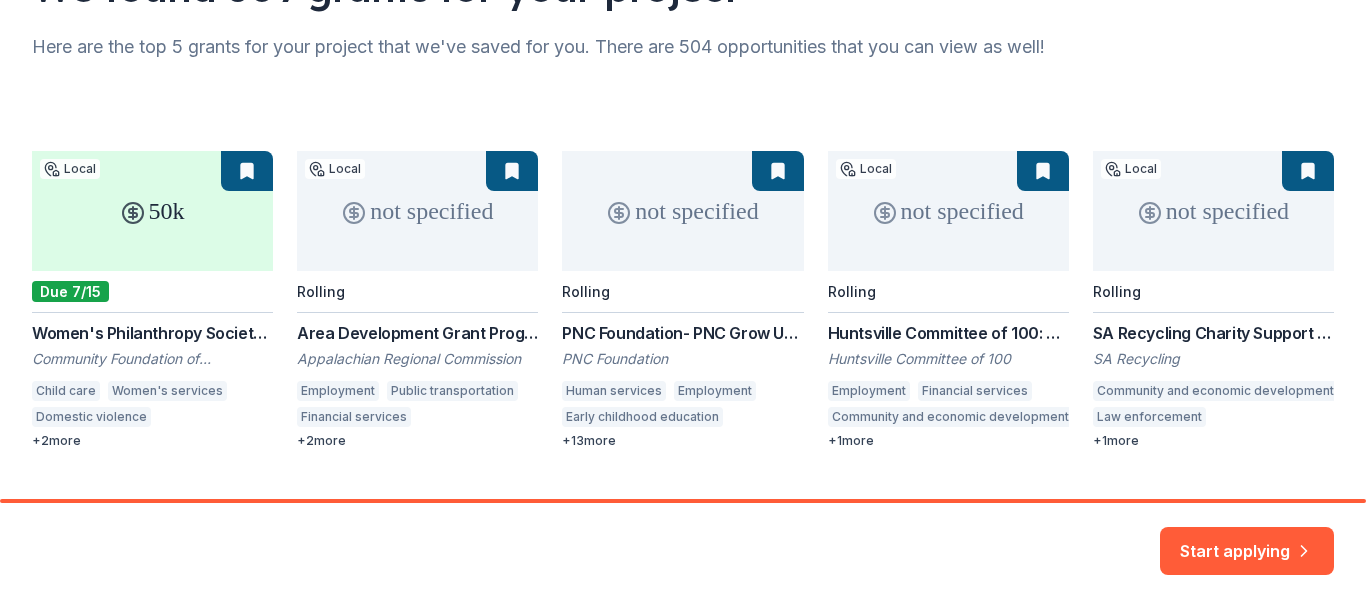 click on "50k Local Due 7/15 Women's Philanthropy Society Fund Grant Community Foundation of [GEOGRAPHIC_DATA] Child care Women's services Domestic violence [MEDICAL_DATA] Freedom from slavery Reproductive health care +  2  more not specified Local Rolling Area Development Grant Program Appalachian Regional Commission Employment Public transportation Financial services Entrepreneurship Public works Water resources +  2  more not specified Rolling PNC Foundation- PNC Grow Up Great PNC Foundation Human services Employment Early childhood education Educational management Microfinance Equal opportunity in education Housing development Home ownership STEM education Parent-teacher involvement Community and economic development Basic and emergency aid Business and industry Arts education Arts and culture Health care access +  13  more not specified Local Rolling Huntsville Committee of 100: Creative Cities Fund [GEOGRAPHIC_DATA] Committee of 100 Employment Financial services Community and economic development Civic participation +  1" at bounding box center (683, 300) 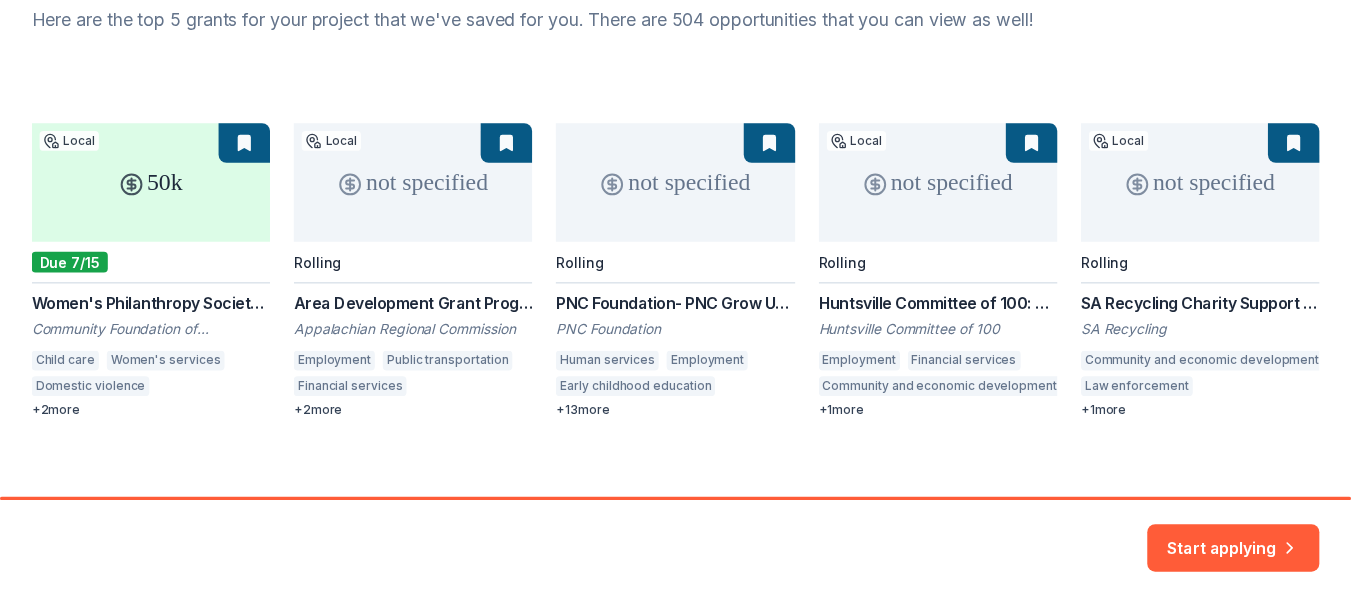 scroll, scrollTop: 246, scrollLeft: 0, axis: vertical 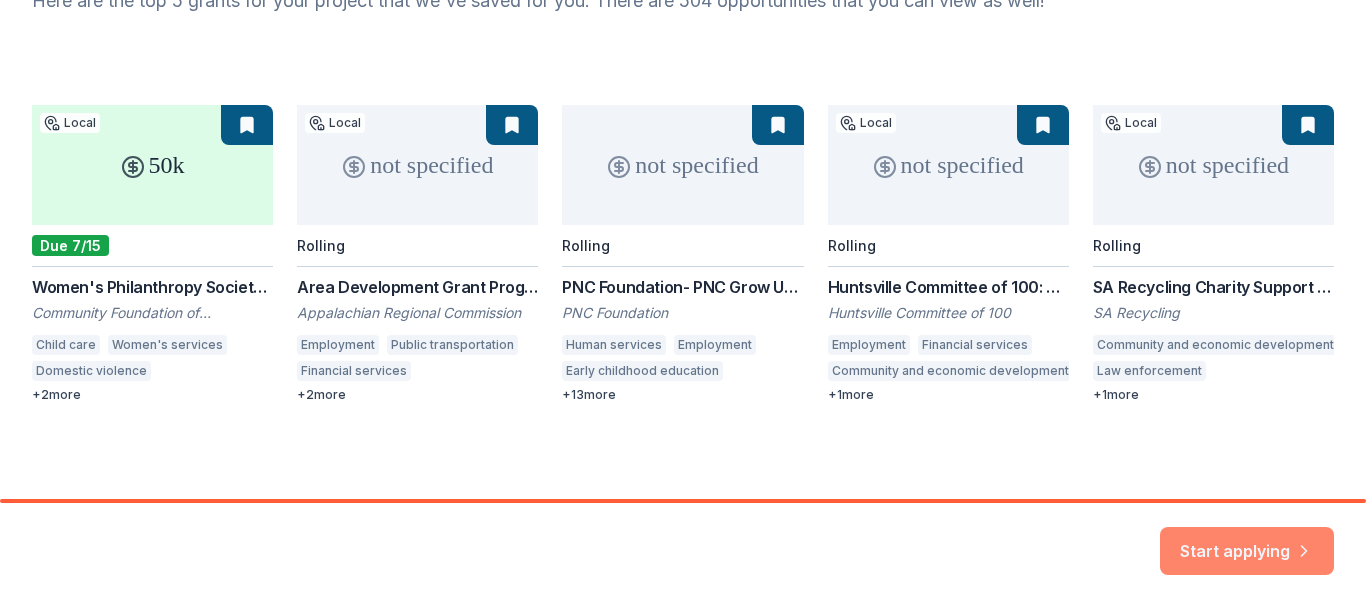 click on "Start applying" at bounding box center (1247, 539) 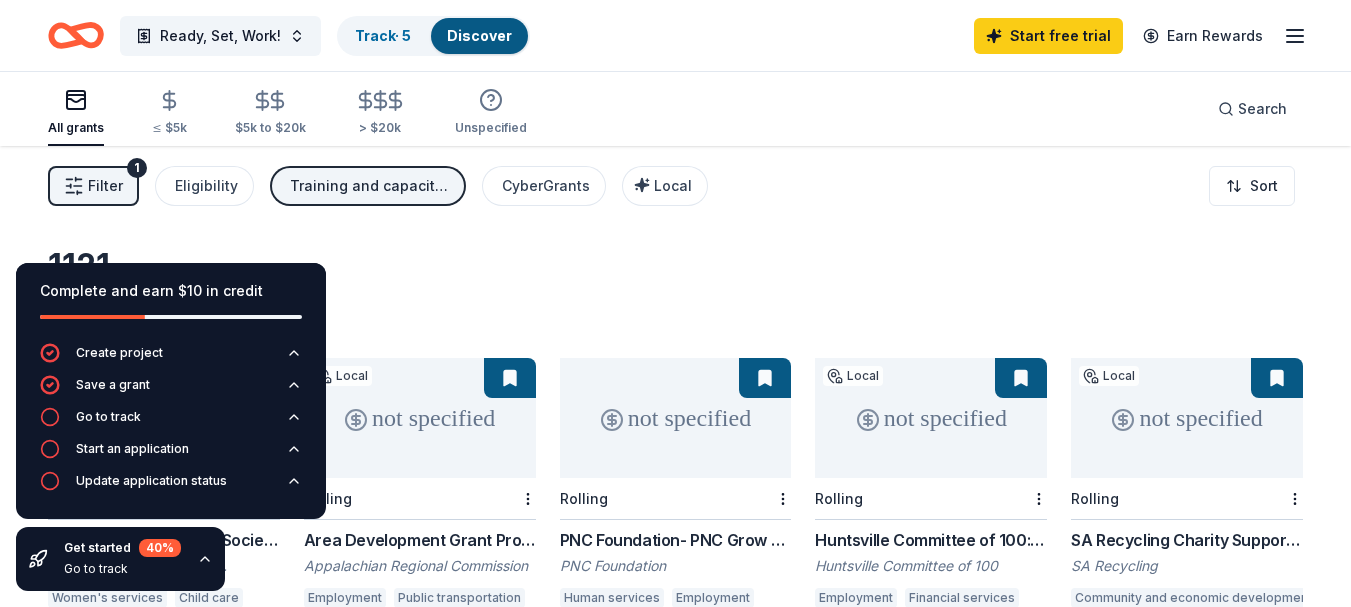 click 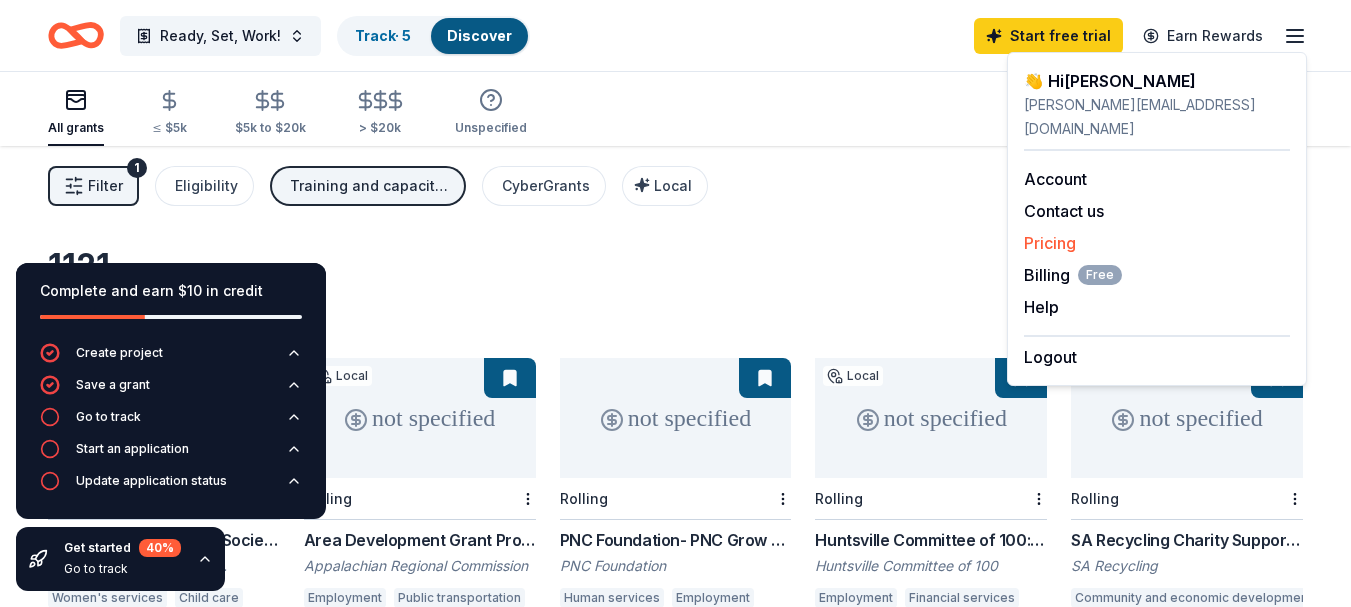 click on "Pricing" at bounding box center (1050, 243) 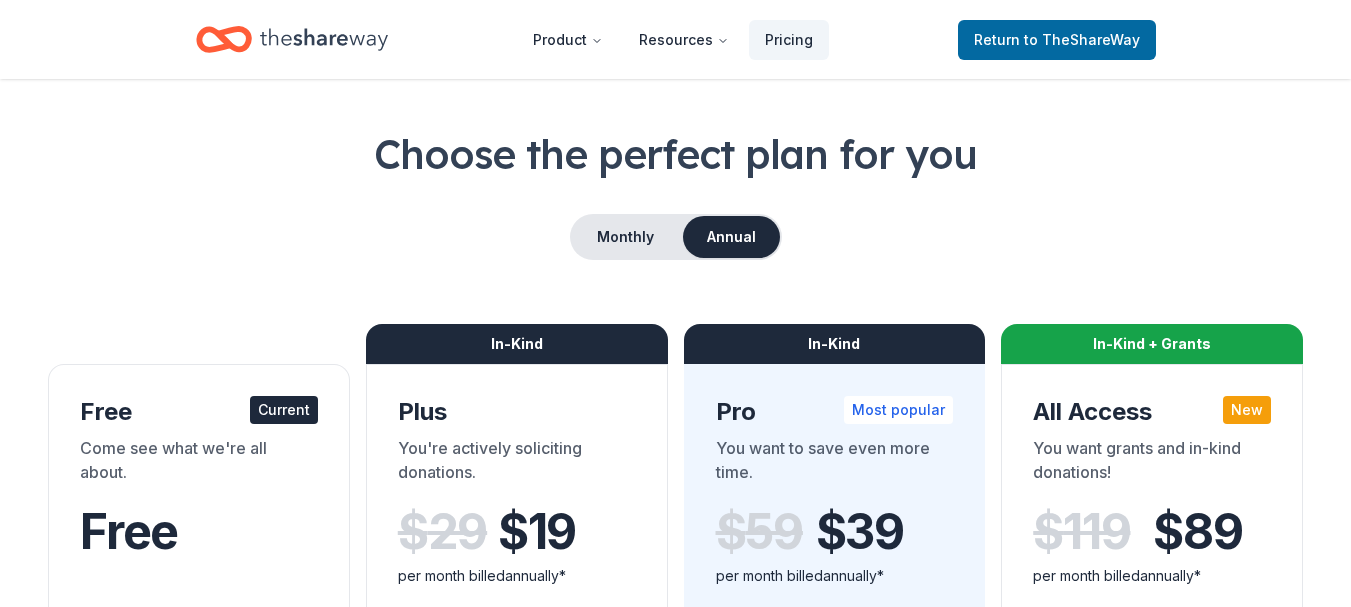 scroll, scrollTop: 100, scrollLeft: 0, axis: vertical 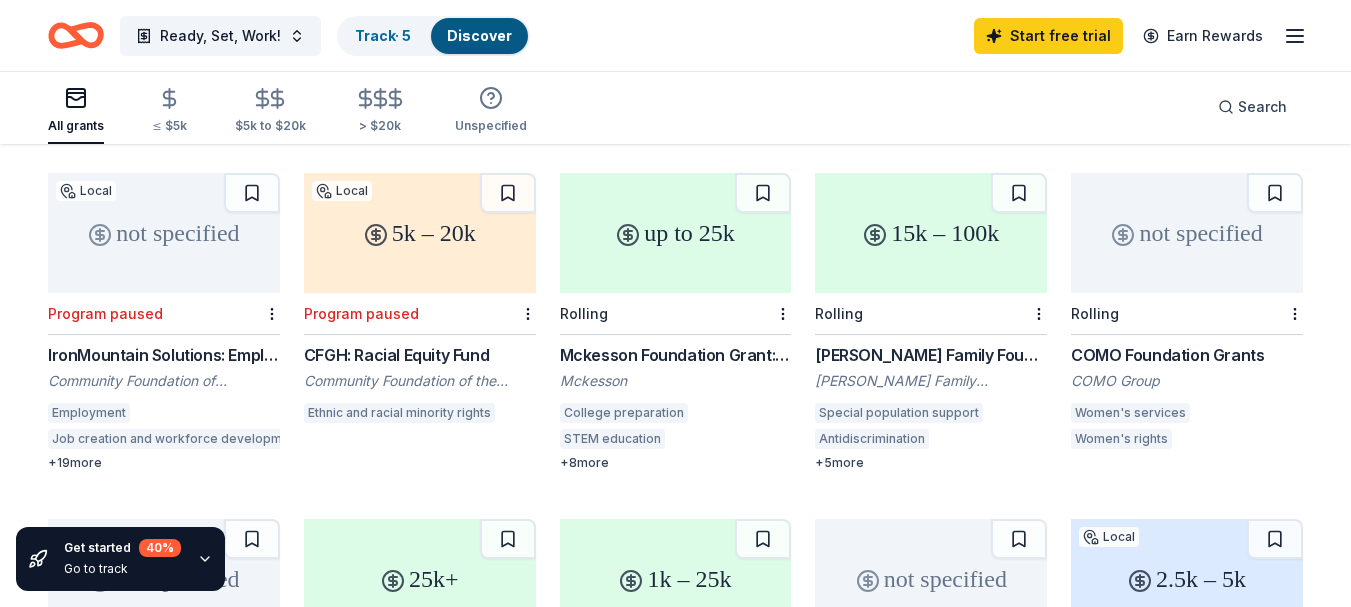 click on "+  5  more" at bounding box center (931, 463) 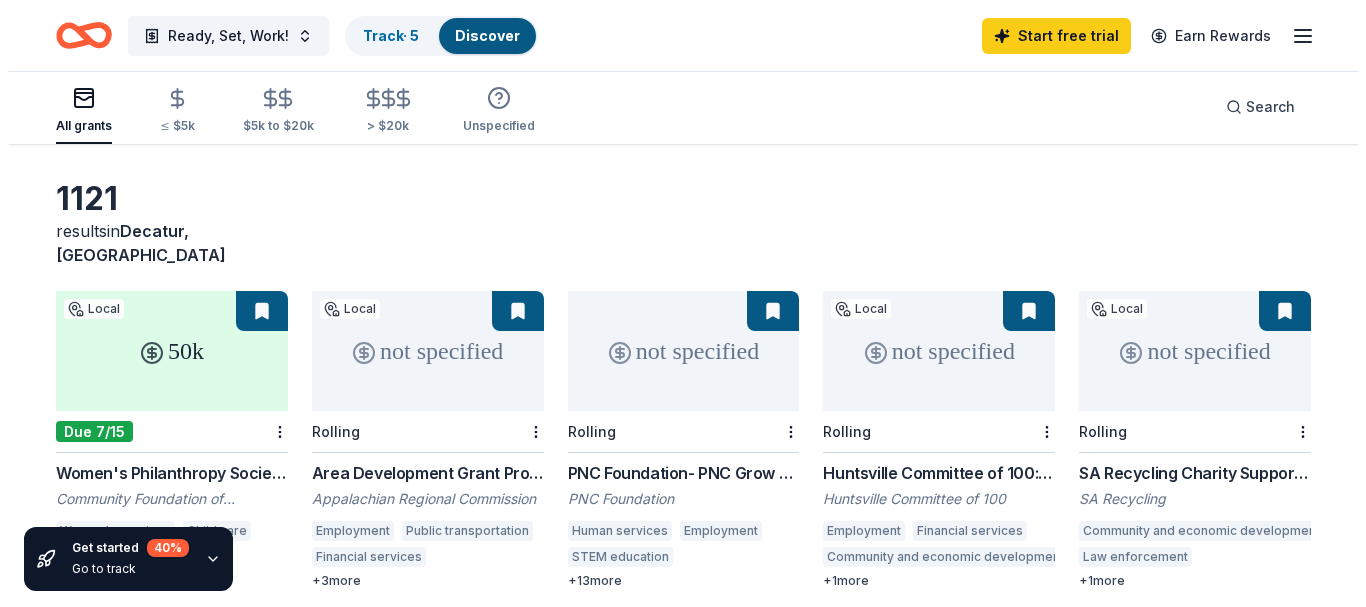 scroll, scrollTop: 0, scrollLeft: 0, axis: both 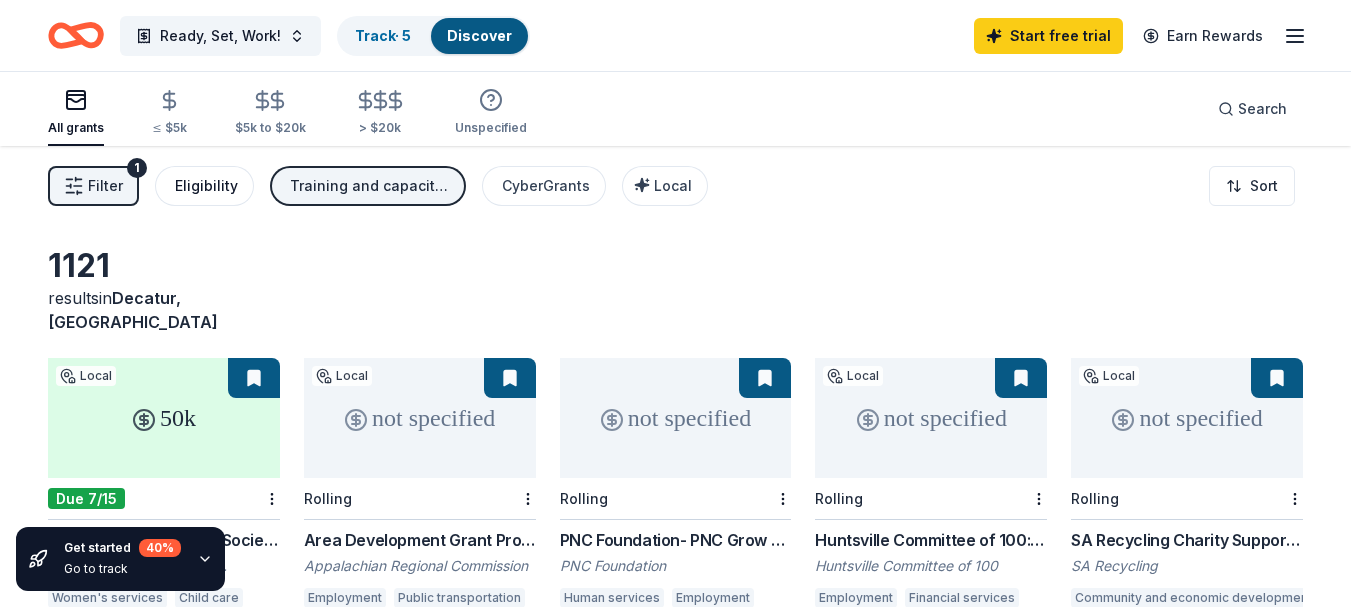 click on "Eligibility" at bounding box center [206, 186] 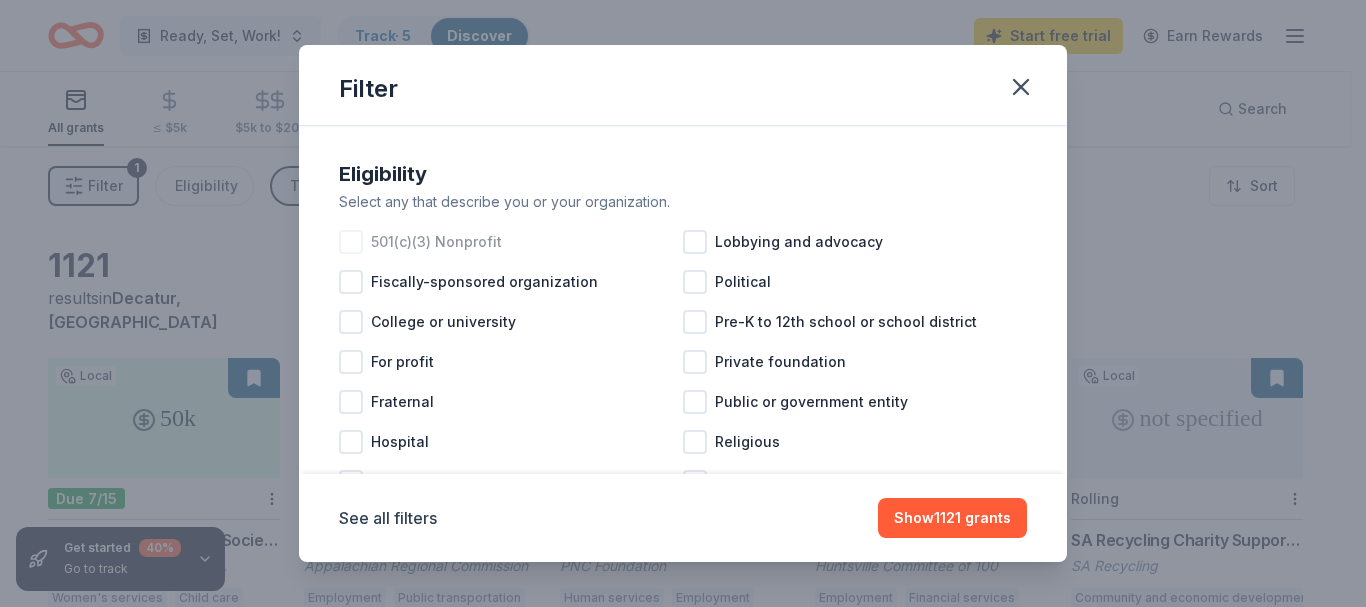 click at bounding box center [351, 242] 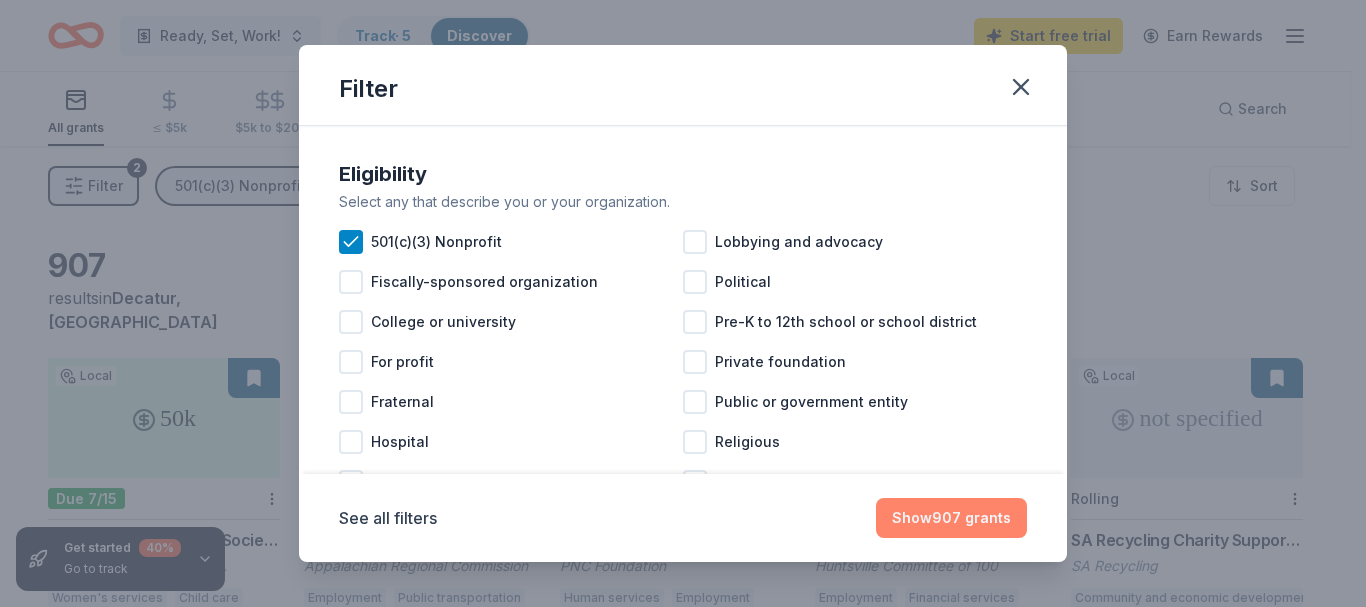 click on "Show  907   grants" at bounding box center (951, 518) 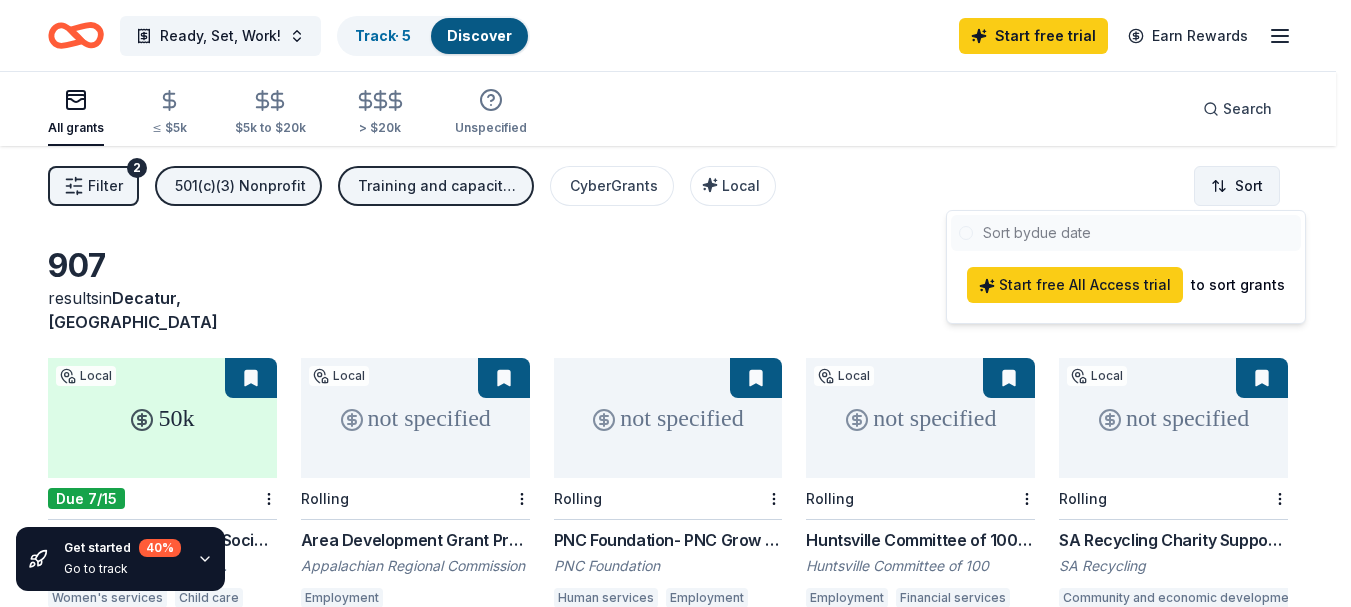 click on "Ready, Set, Work! Track  · 5 Discover Start free  trial Earn Rewards All grants ≤ $5k $5k to $20k > $20k Unspecified Search Filter 2 501(c)(3) Nonprofit Training and capacity building, Projects & programming, Other, General operations, Education CyberGrants Local Sort Get started 40 % Go to track 907 results  in  [GEOGRAPHIC_DATA], [GEOGRAPHIC_DATA] 50k Local Due 7/15 Women's Philanthropy Society Fund Grant Community Foundation of [GEOGRAPHIC_DATA] Women's services Child care Freedom from slavery Domestic violence [MEDICAL_DATA] Reproductive health care +  3  more not specified Local Rolling Area Development Grant Program Appalachian Regional Commission Employment Public transportation Financial services Entrepreneurship Public works Water resources +  3  more not specified Rolling PNC Foundation- PNC Grow Up Great PNC Foundation Human services Employment STEM education Parent-teacher involvement Early childhood education Educational management Microfinance Equal opportunity in education Housing development Home ownership +  13 +  1" at bounding box center [675, 303] 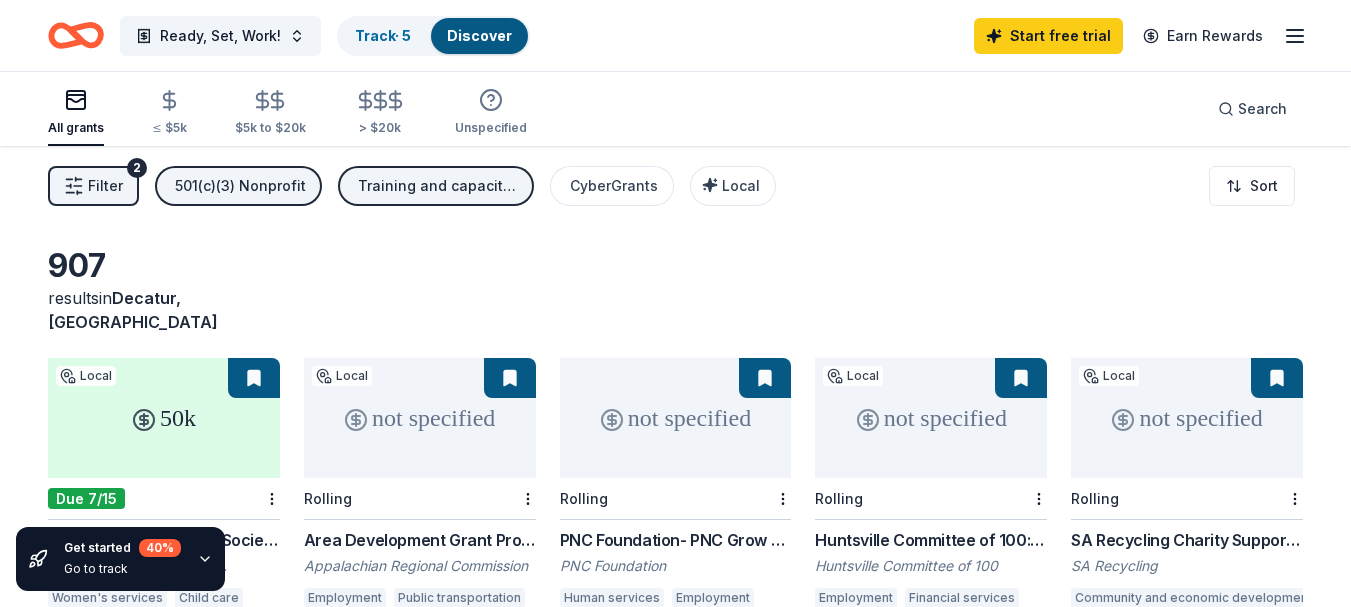 click 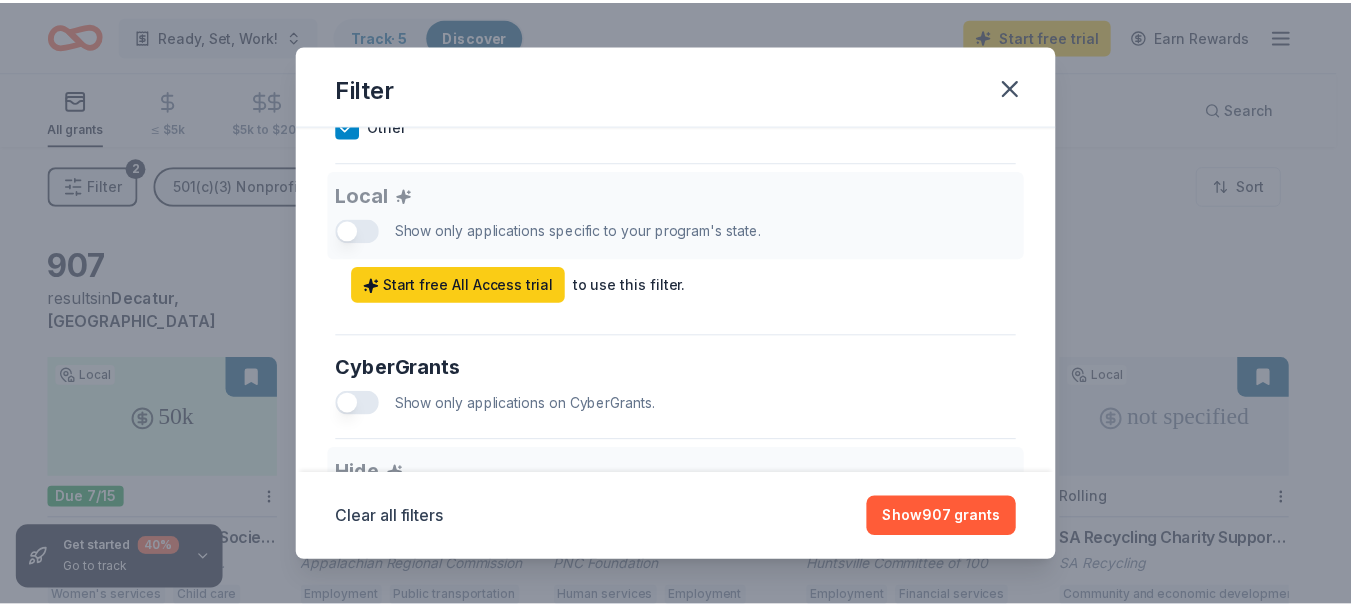 scroll, scrollTop: 1371, scrollLeft: 0, axis: vertical 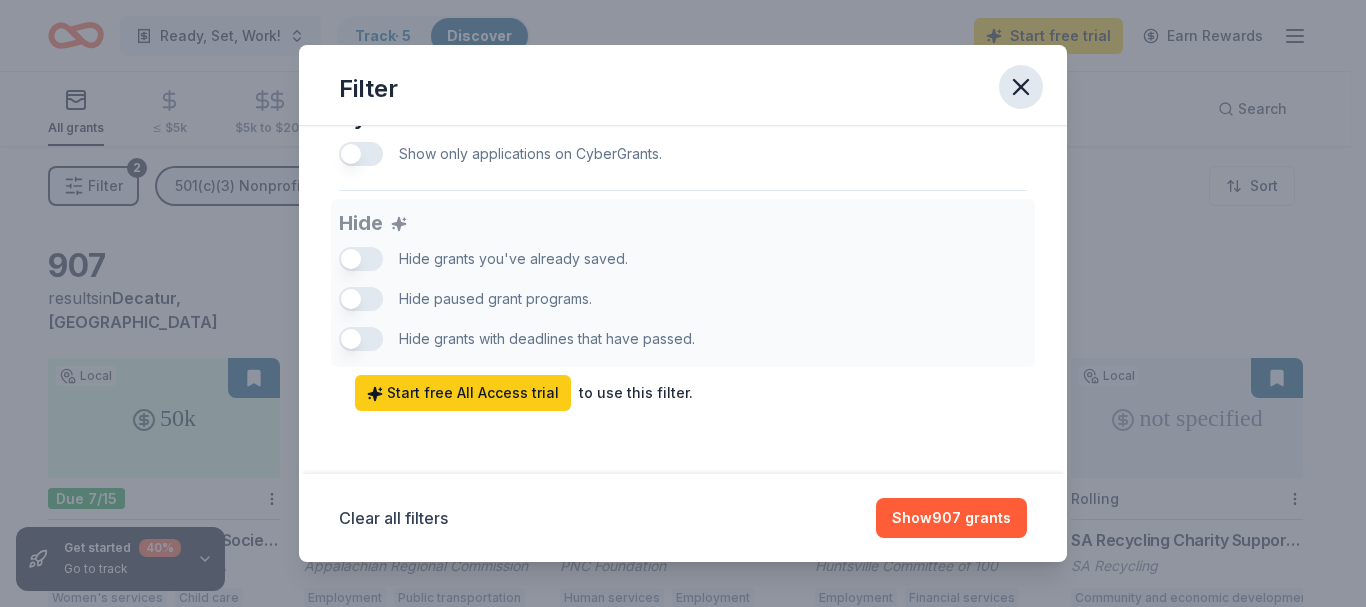 click 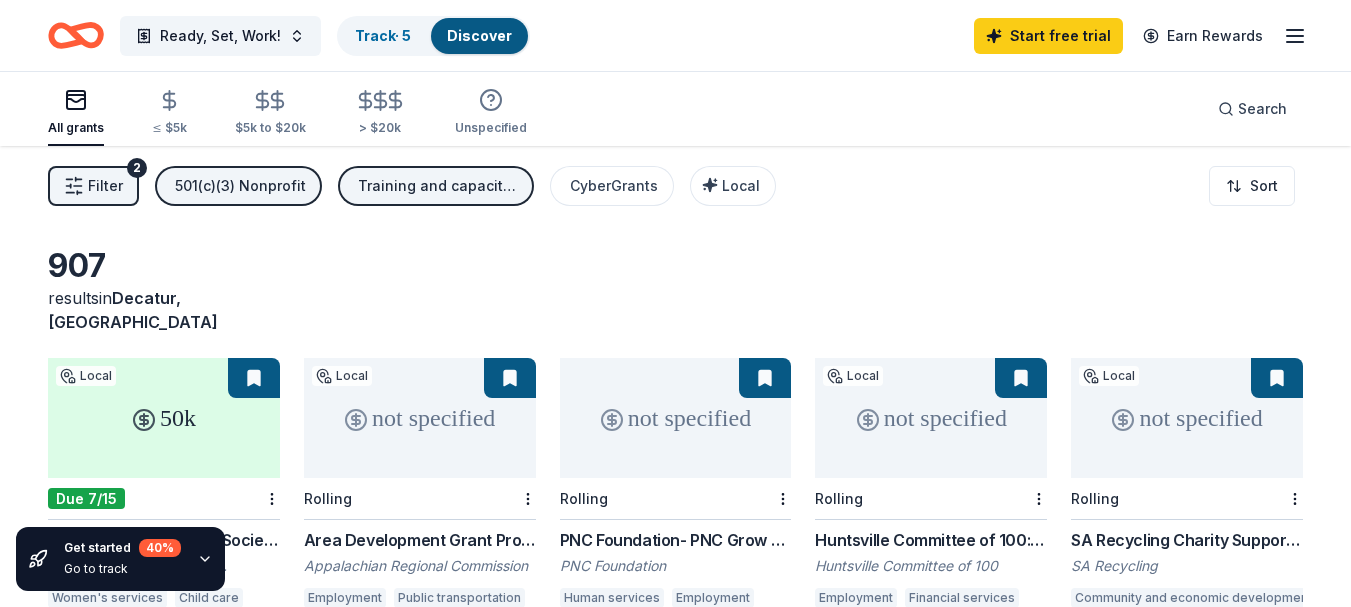 scroll, scrollTop: 0, scrollLeft: 0, axis: both 